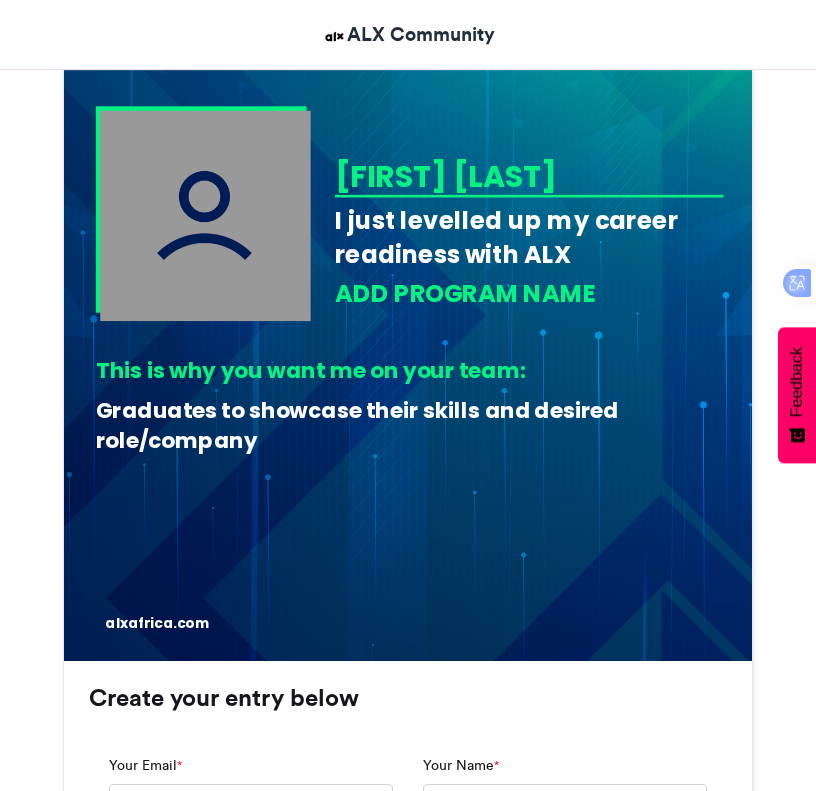 scroll, scrollTop: 700, scrollLeft: 0, axis: vertical 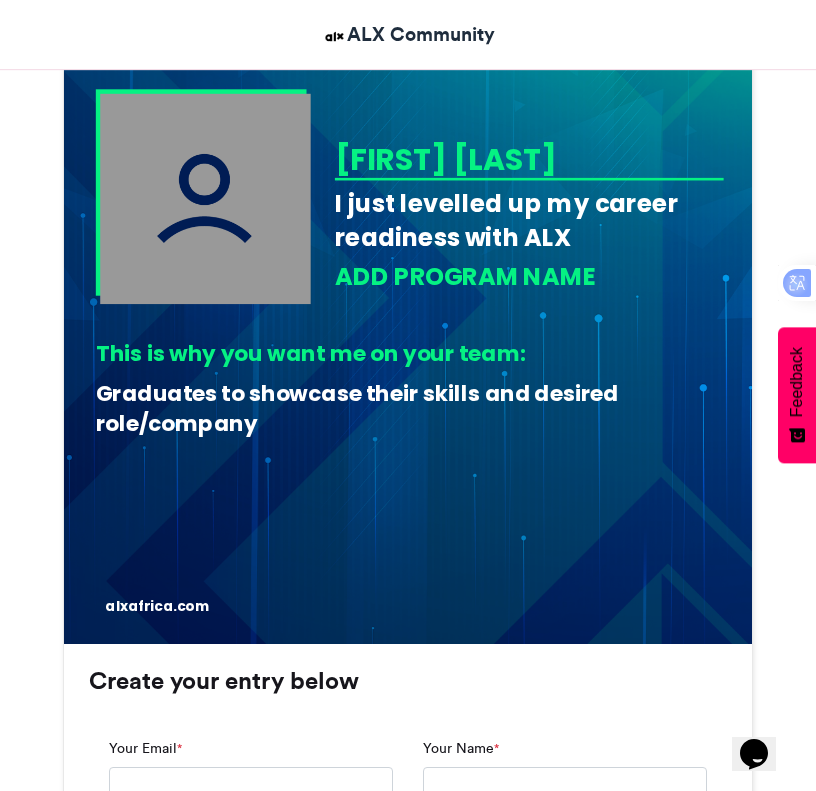 click on "ADD PROGRAM NAME" at bounding box center (529, 277) 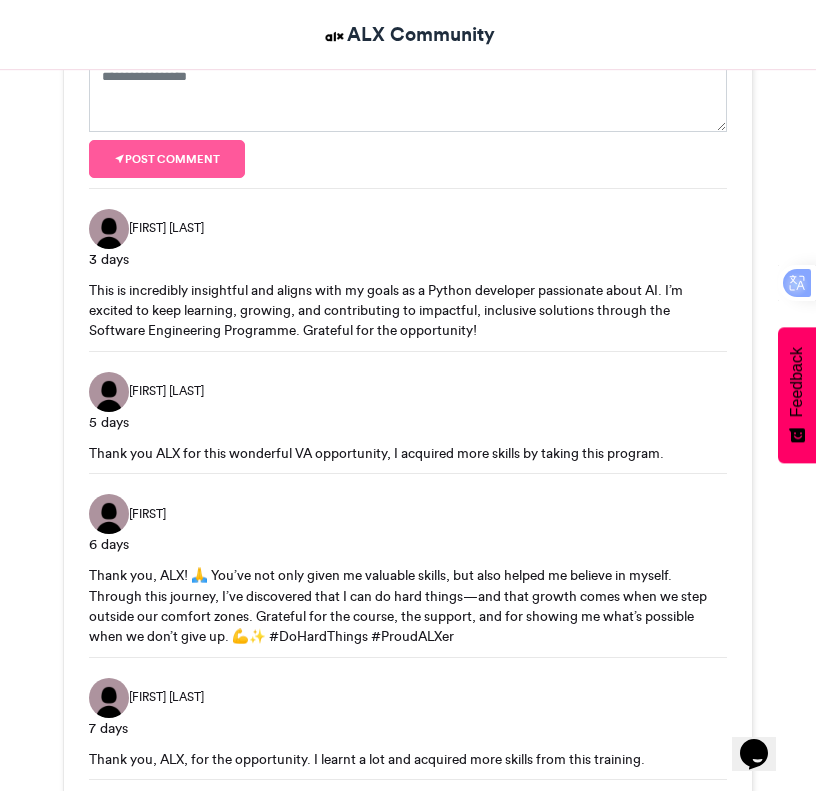 scroll, scrollTop: 2400, scrollLeft: 0, axis: vertical 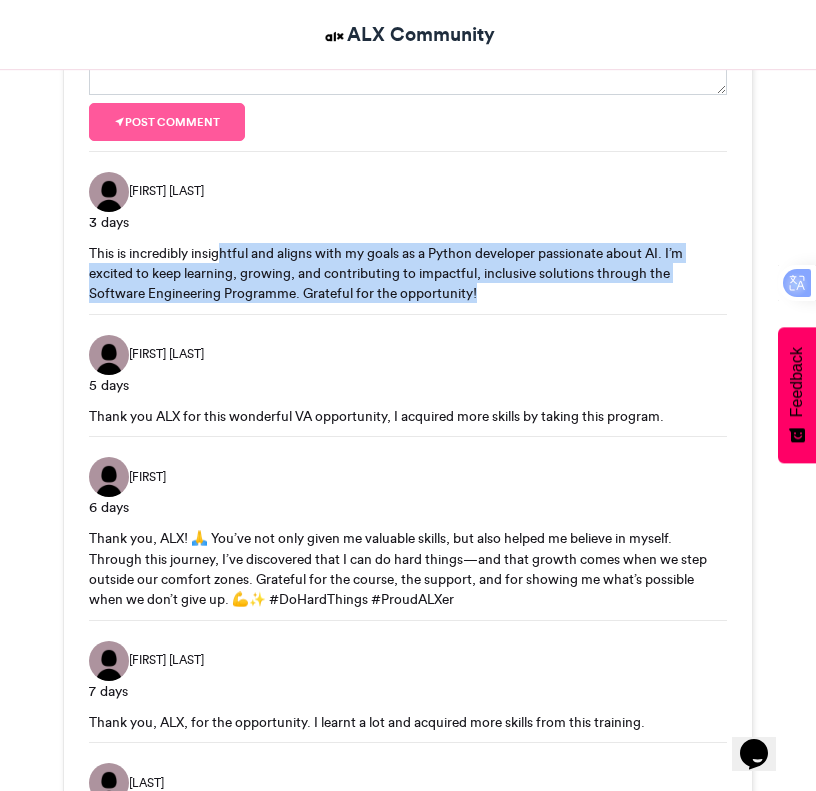 drag, startPoint x: 220, startPoint y: 258, endPoint x: 563, endPoint y: 300, distance: 345.56186 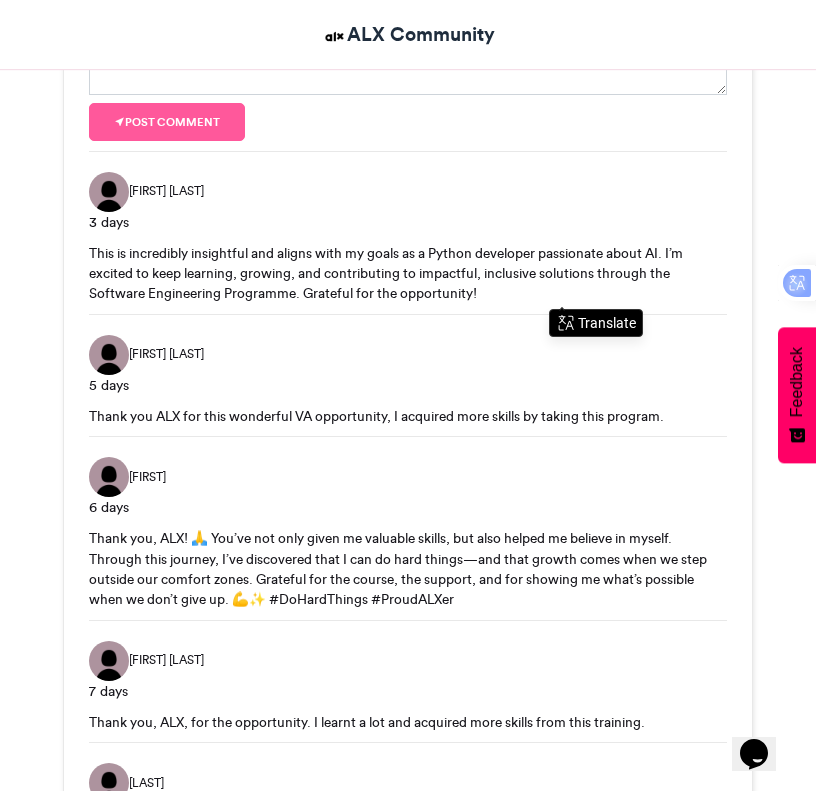 drag, startPoint x: 563, startPoint y: 300, endPoint x: 413, endPoint y: 230, distance: 165.52945 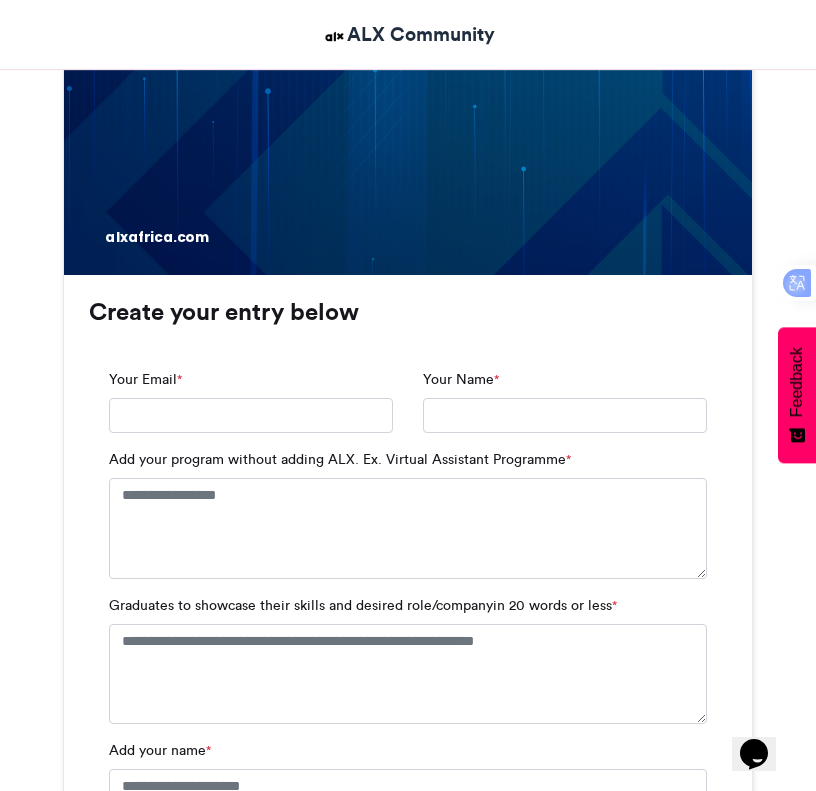 scroll, scrollTop: 1300, scrollLeft: 0, axis: vertical 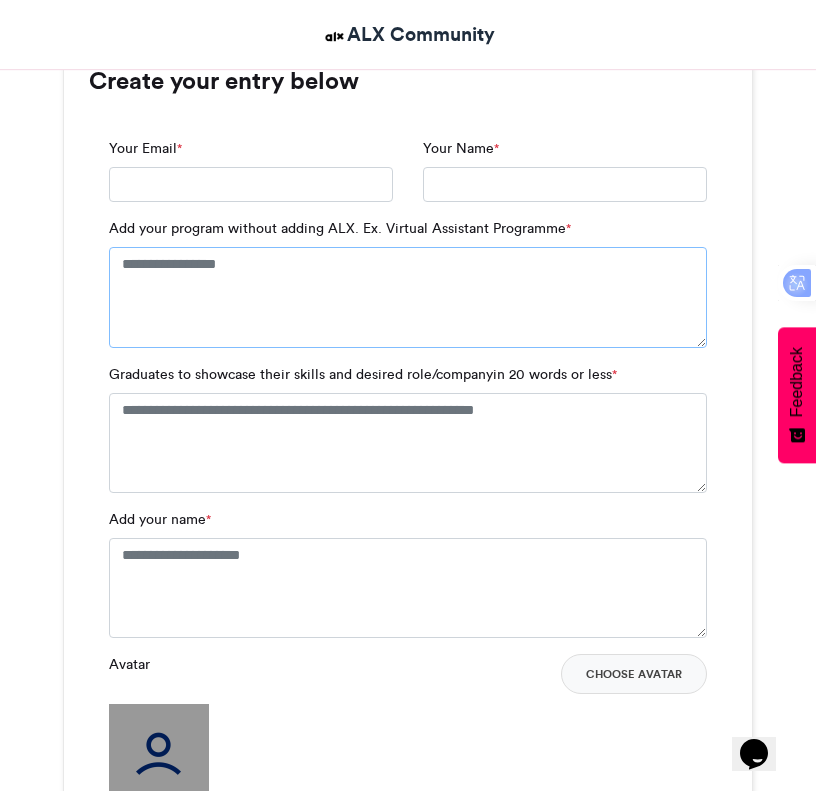 click on "Add your program without adding ALX. Ex. Virtual Assistant Programme  *" at bounding box center (408, 297) 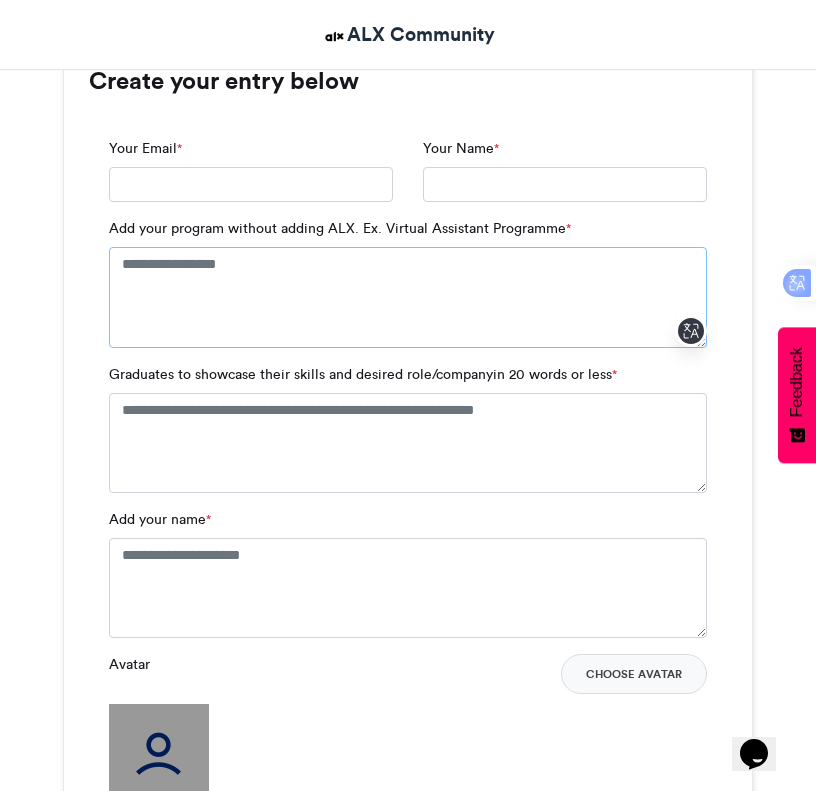 click on "Add your program without adding ALX. Ex. Virtual Assistant Programme  *" at bounding box center (408, 297) 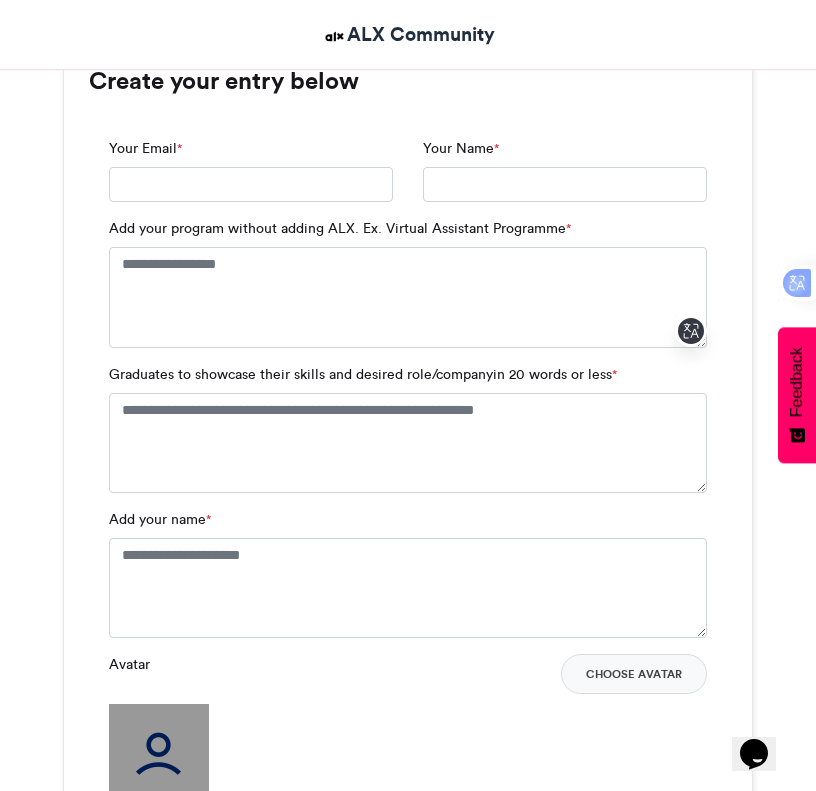 click on "Your Email  *" at bounding box center (251, 170) 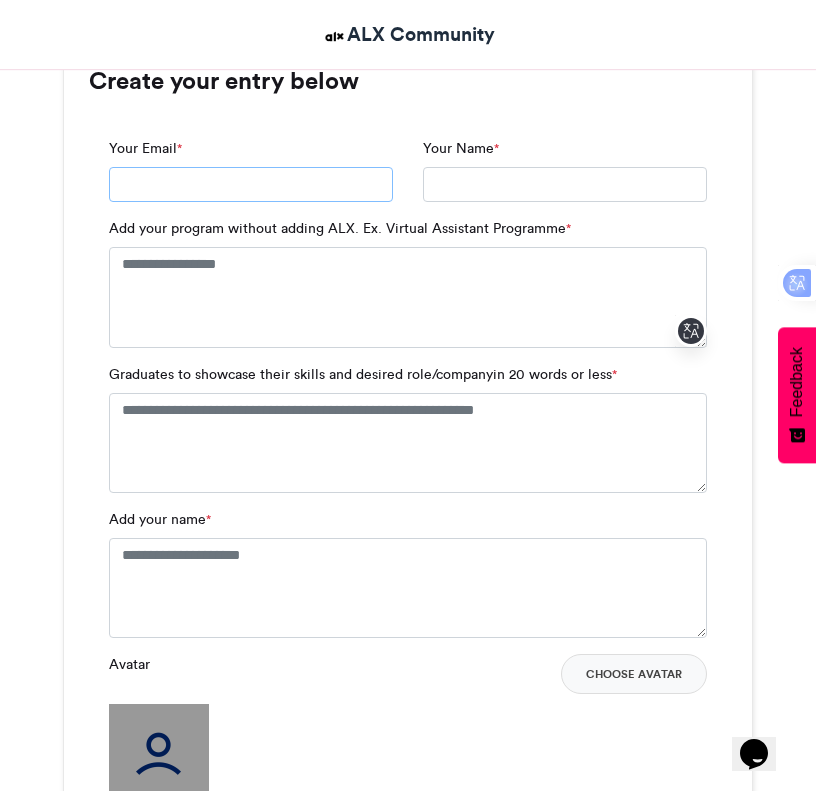 click on "Your Email  *" at bounding box center [251, 185] 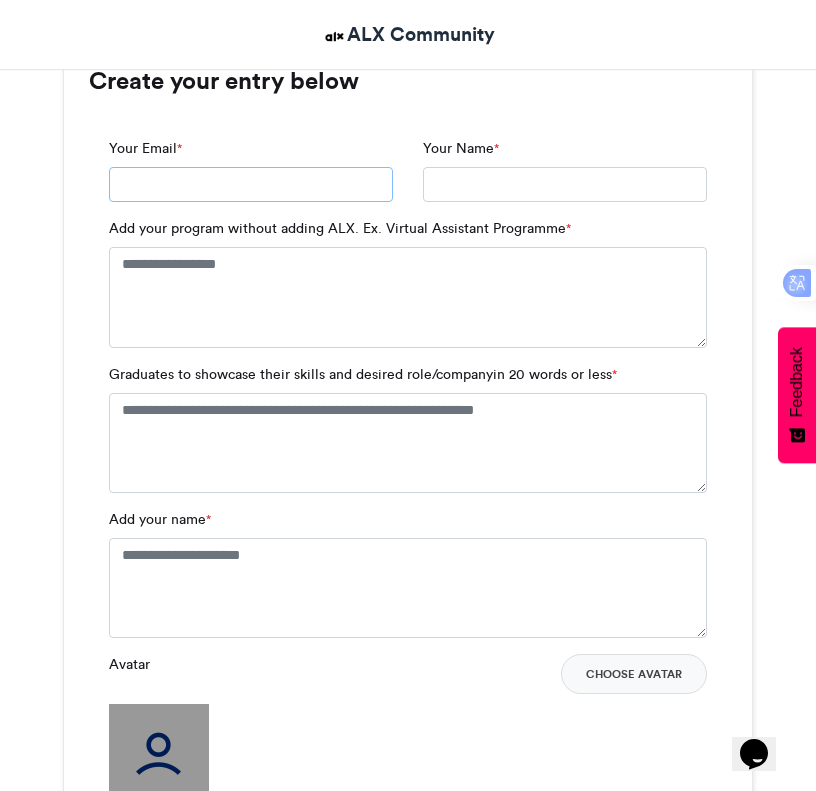 type on "**********" 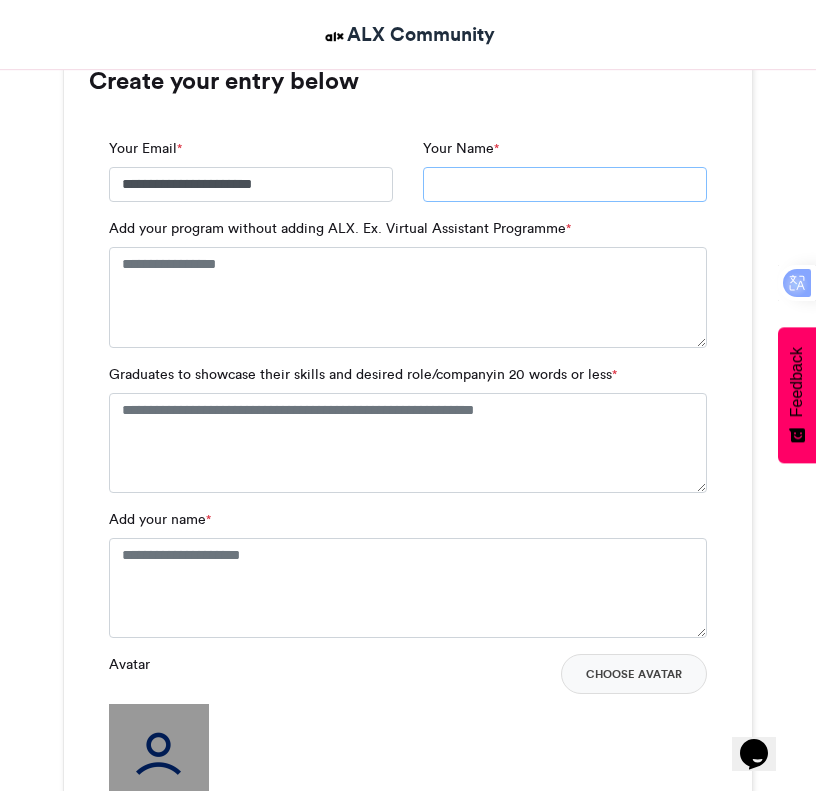 click on "Your Name  *" at bounding box center (565, 185) 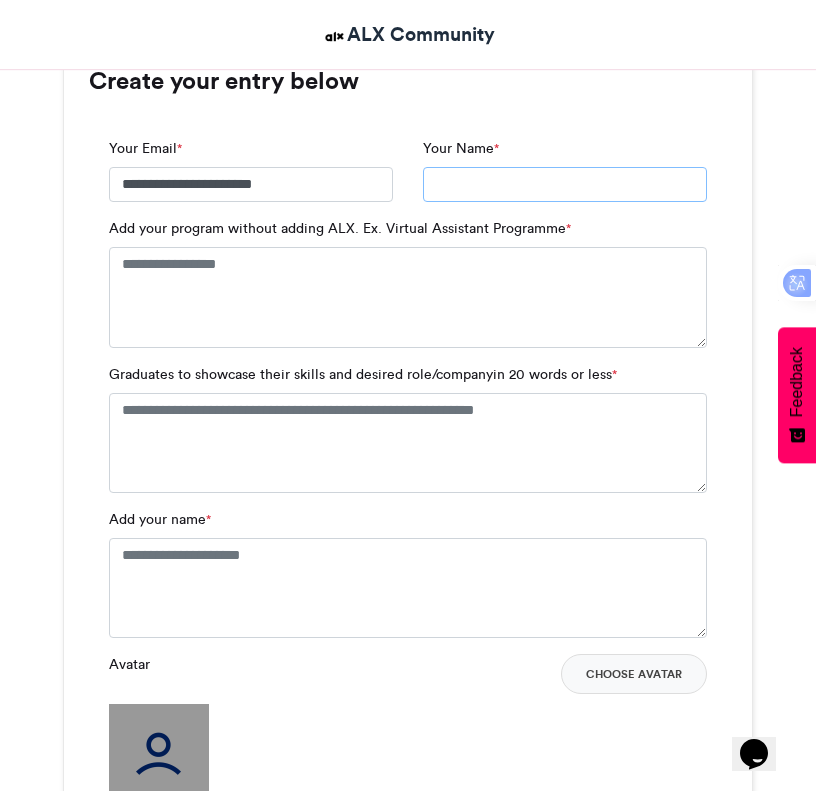 type on "**********" 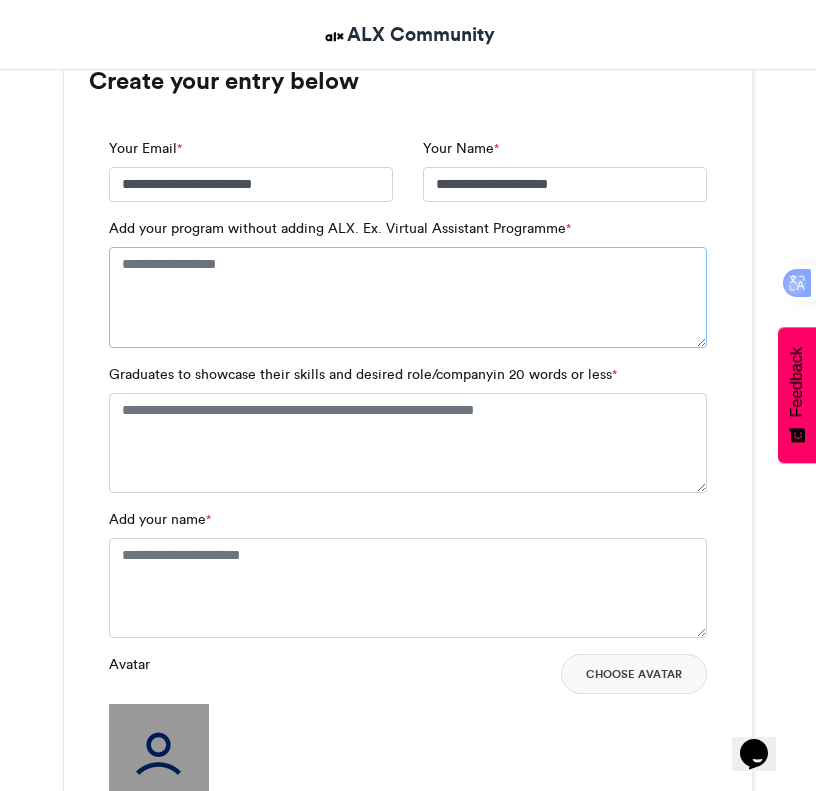 click on "Add your program without adding ALX. Ex. Virtual Assistant Programme  *" at bounding box center [408, 297] 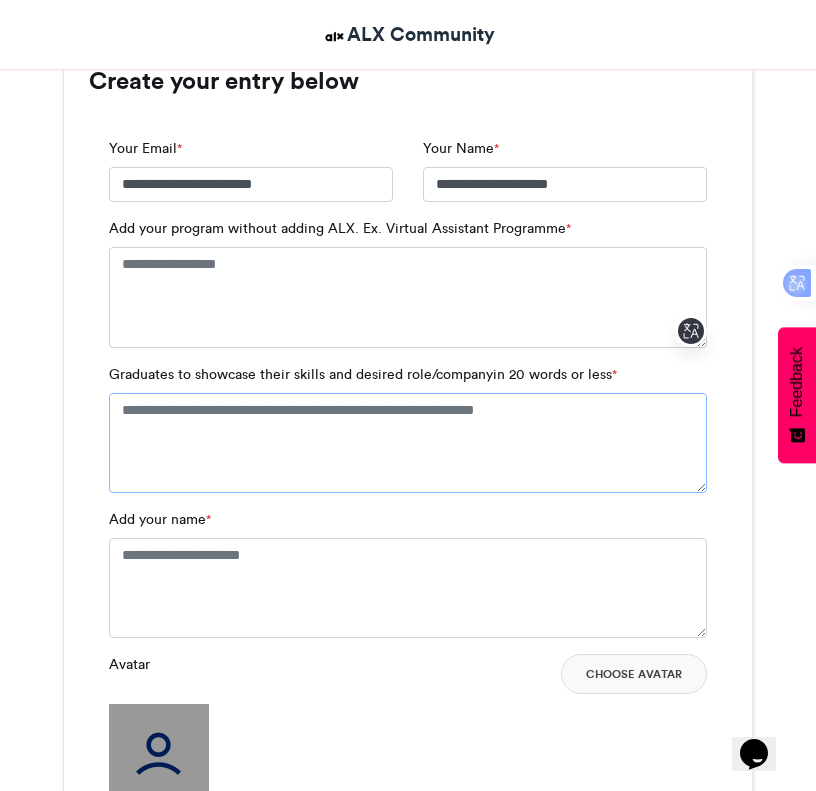 click on "Graduates to showcase their skills and desired role/companyin 20 words or less  *" at bounding box center (408, 443) 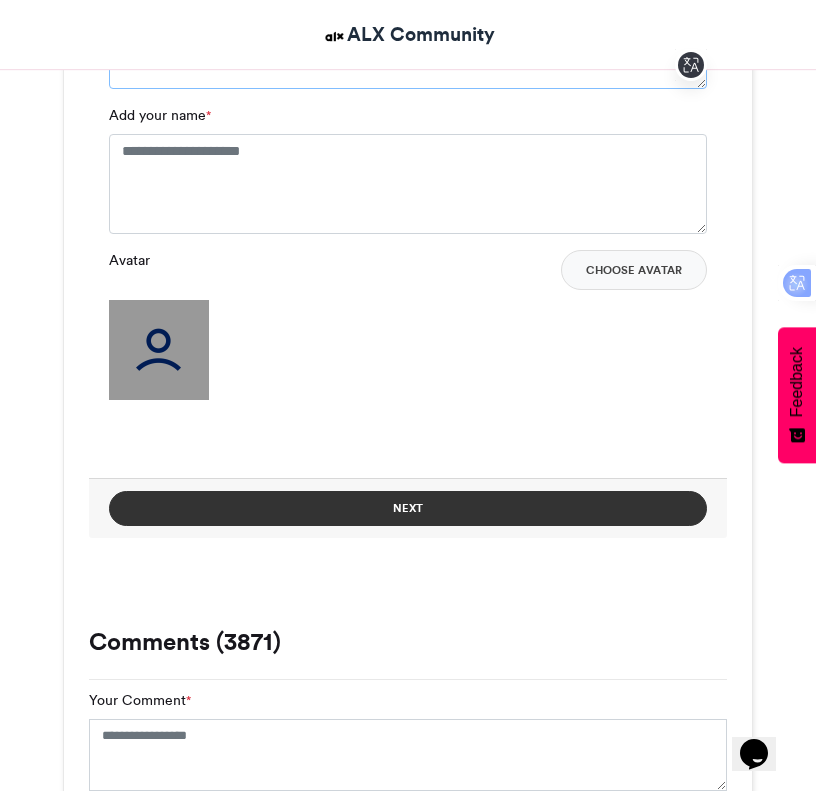 scroll, scrollTop: 1700, scrollLeft: 0, axis: vertical 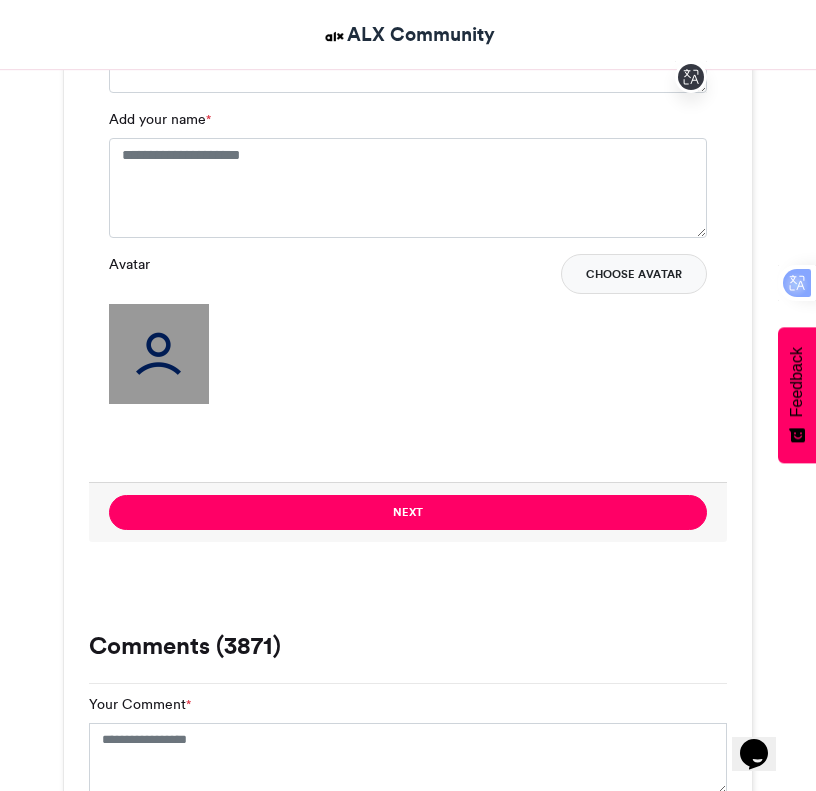 click on "Choose Avatar" at bounding box center (634, 274) 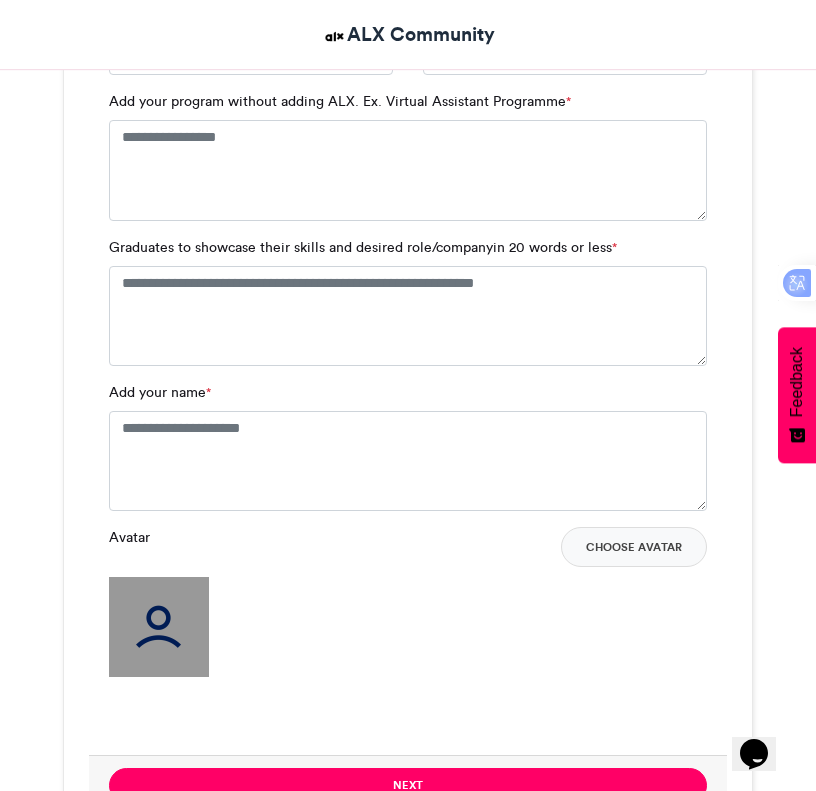 scroll, scrollTop: 1400, scrollLeft: 0, axis: vertical 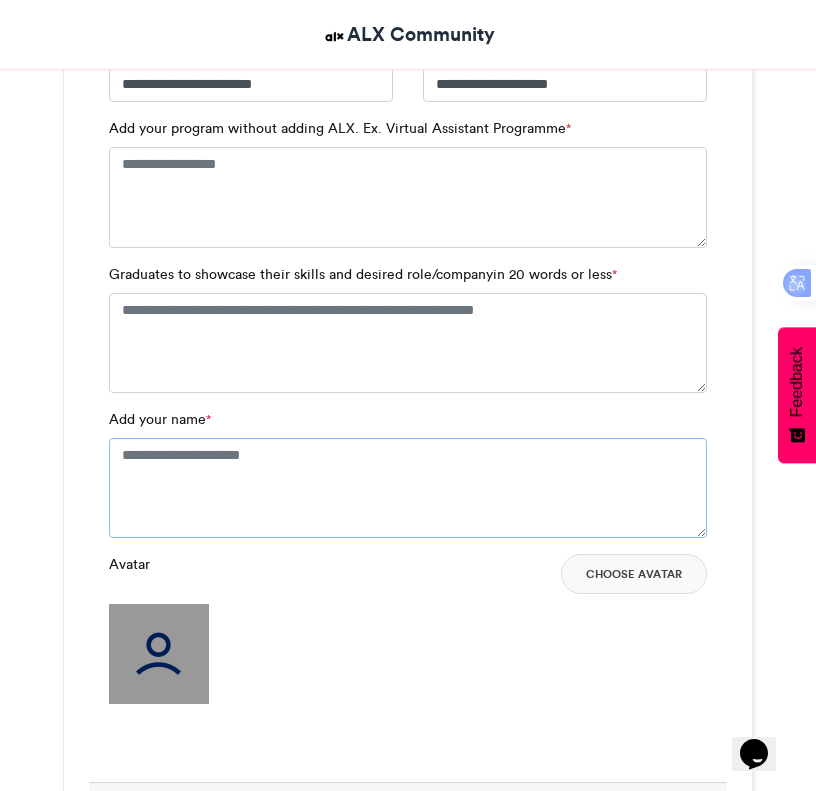 click on "Add your name  *" at bounding box center (408, 488) 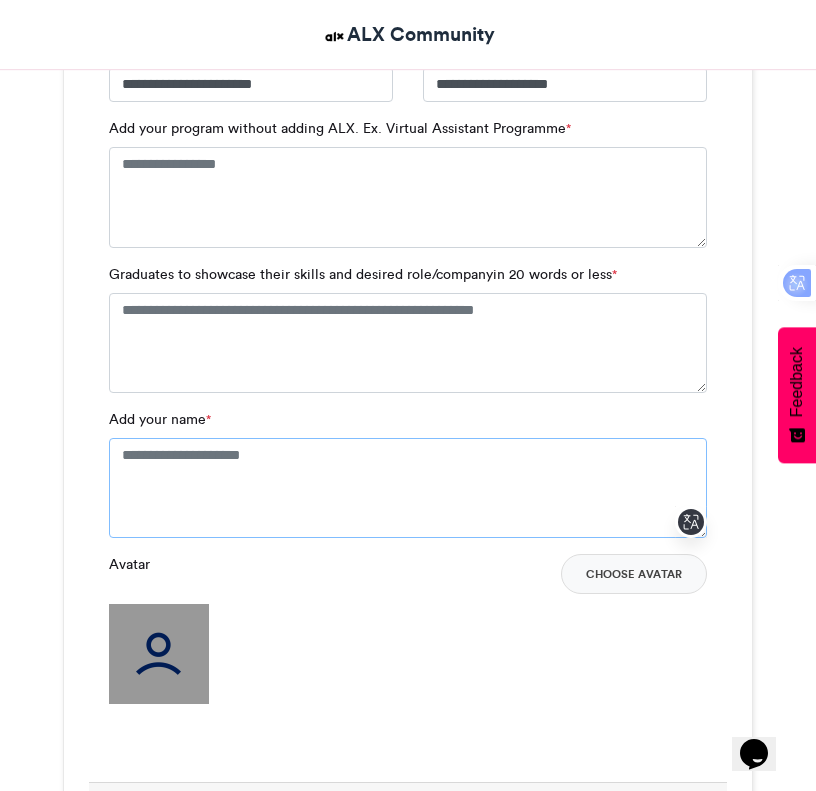 click on "Add your name  *" at bounding box center (408, 488) 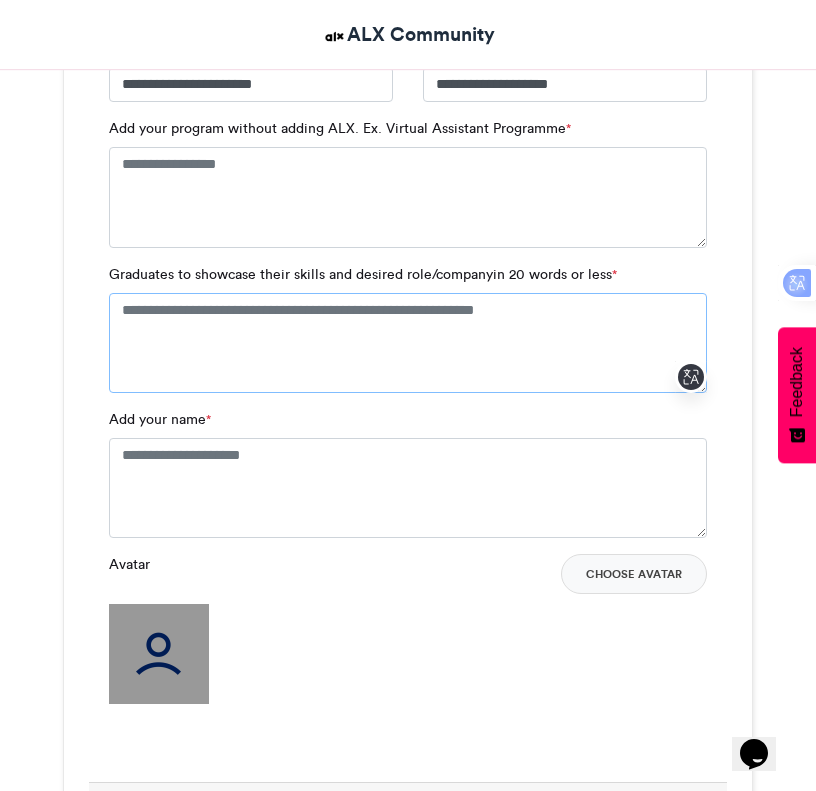 click on "Graduates to showcase their skills and desired role/companyin 20 words or less  *" at bounding box center (408, 343) 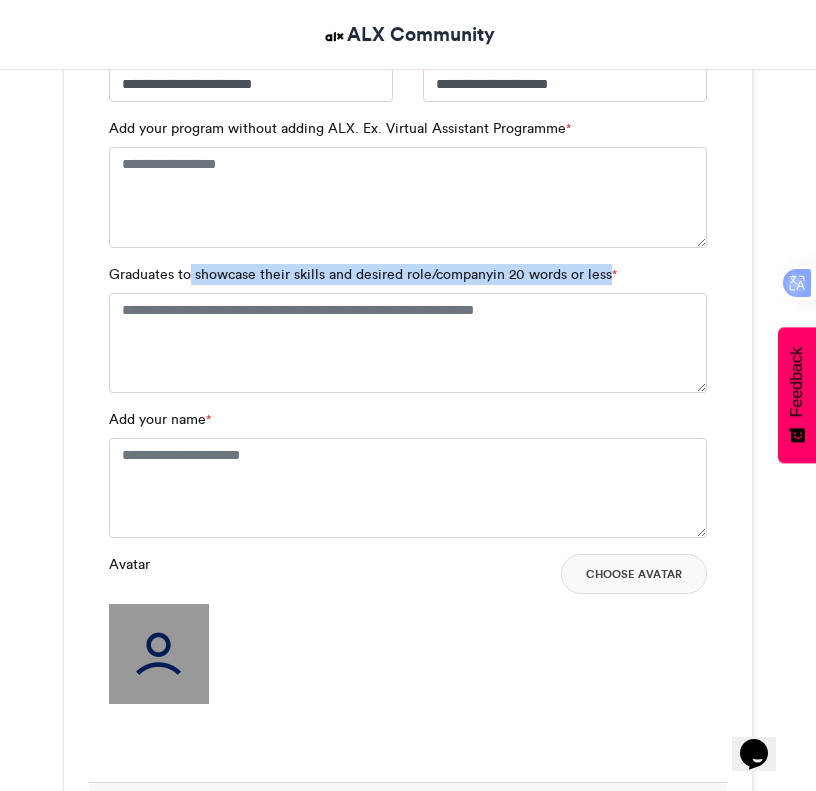 drag, startPoint x: 190, startPoint y: 274, endPoint x: 607, endPoint y: 279, distance: 417.02997 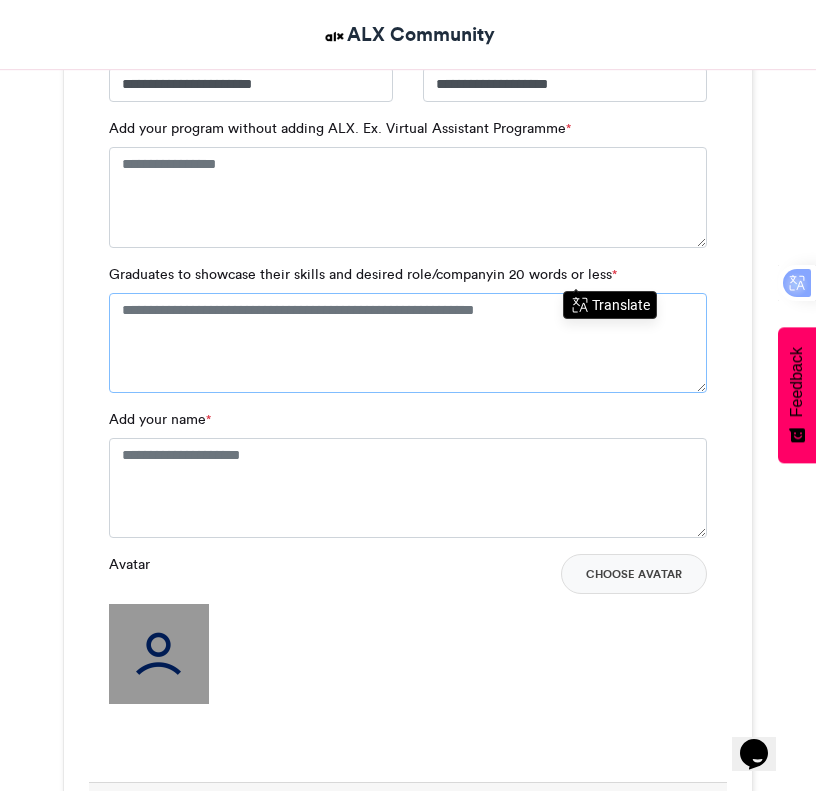 click on "Graduates to showcase their skills and desired role/companyin 20 words or less  *" at bounding box center [408, 343] 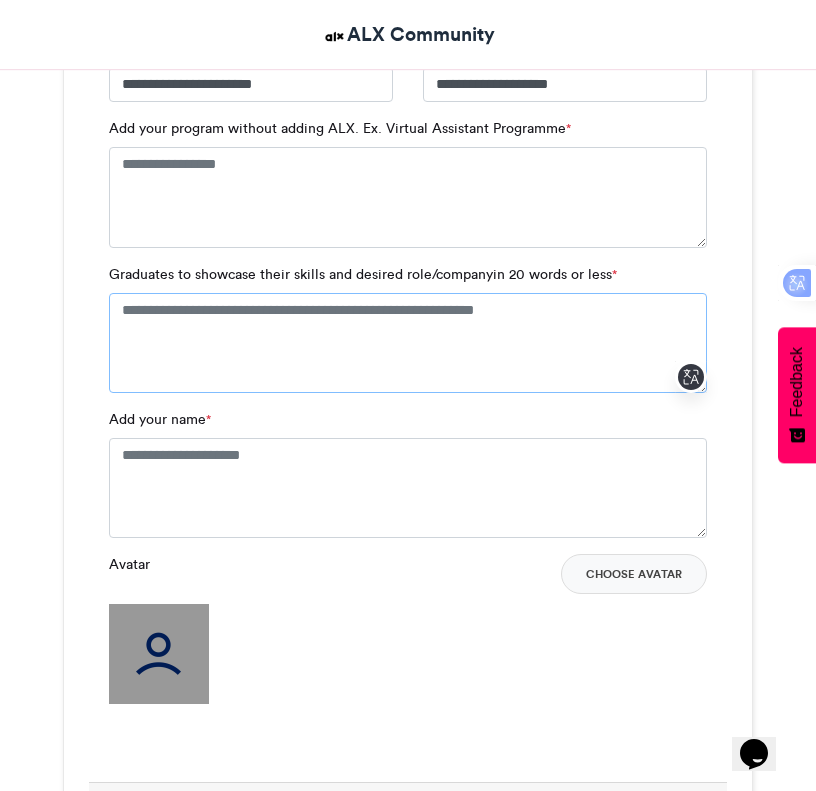 drag, startPoint x: 188, startPoint y: 319, endPoint x: 443, endPoint y: 325, distance: 255.07057 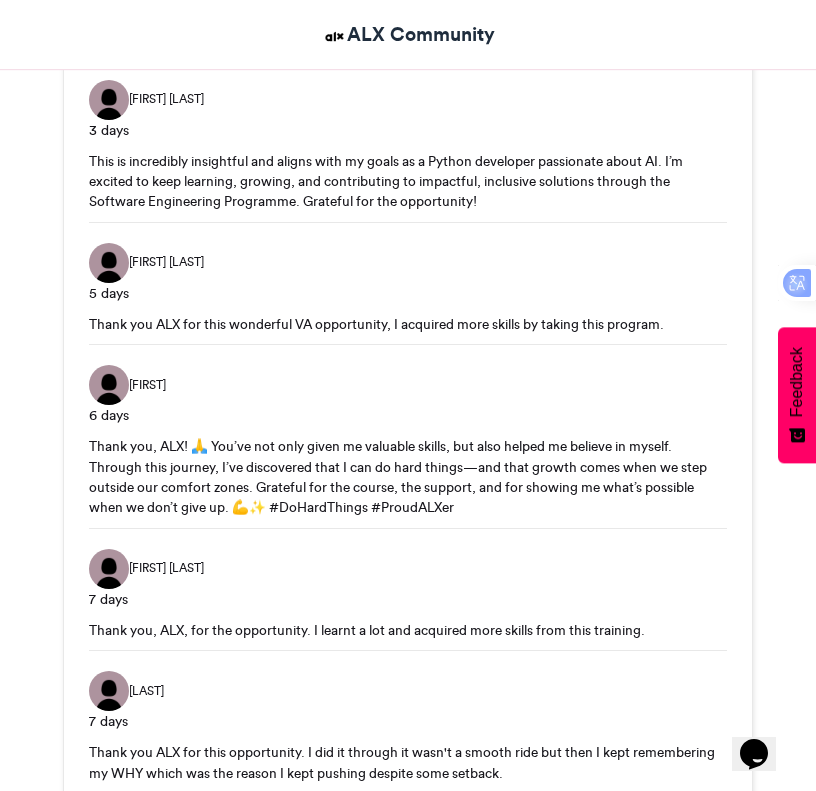 scroll, scrollTop: 2700, scrollLeft: 0, axis: vertical 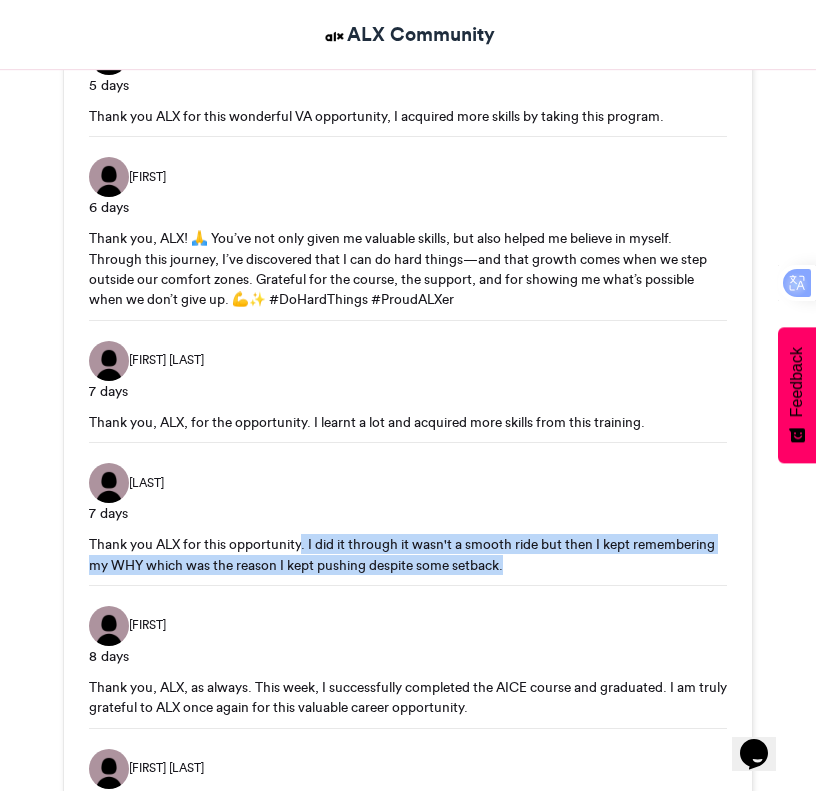 drag, startPoint x: 303, startPoint y: 548, endPoint x: 522, endPoint y: 570, distance: 220.10225 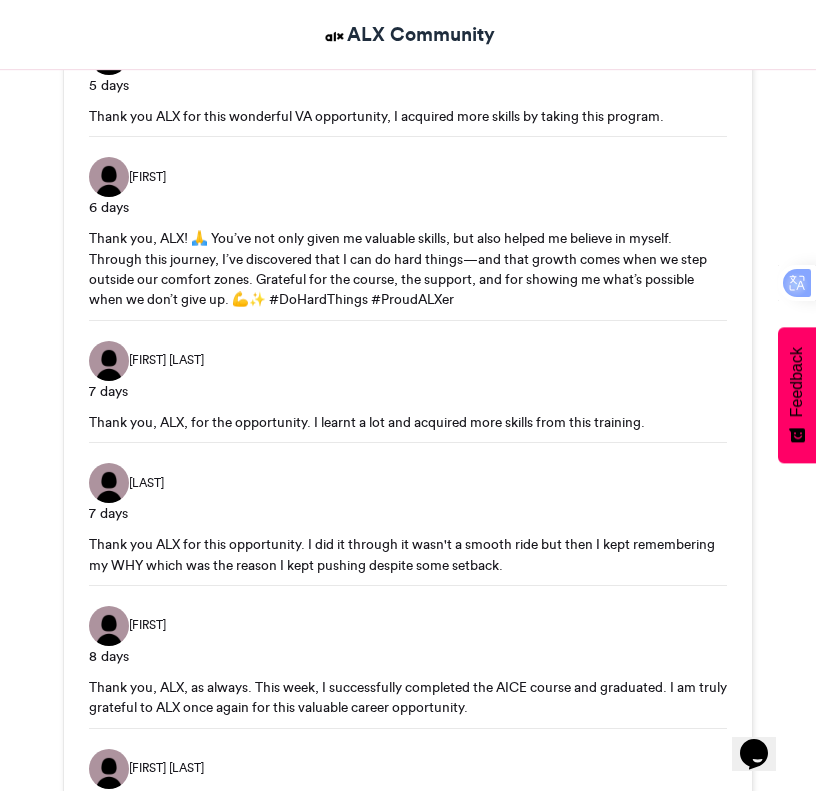 click on "ABDUL JALIL 3 days This is incredibly insightful and aligns with my goals as a Python developer passionate about AI. I’m excited to keep learning, growing, and contributing to impactful, inclusive solutions through the Software Engineering Programme. Grateful for the opportunity! Chiamaka C. 5 days Thank you ALX for this wonderful VA opportunity, I acquired more skills by taking this program.  Ernestine   6 days Thank you, ALX! 🙏
You’ve not only given me valuable skills, but also helped me believe in myself. Through this journey, I’ve discovered that I can do hard things—and that growth comes when we step outside our comfort zones.
Grateful for the course, the support, and for showing me what’s possible when we don’t give up. 💪✨
#DoHardThings #ProudALXer Vida Dunee 7 days Thank you, ALX, for the opportunity. I learnt a lot and acquired more skills from this training. Okojie   7 days YARED   8 days Bessylon Mwendwa 8 days SAMUEL KANYOI 9 days Ifeyinwa Ogbonna" at bounding box center (408, 571) 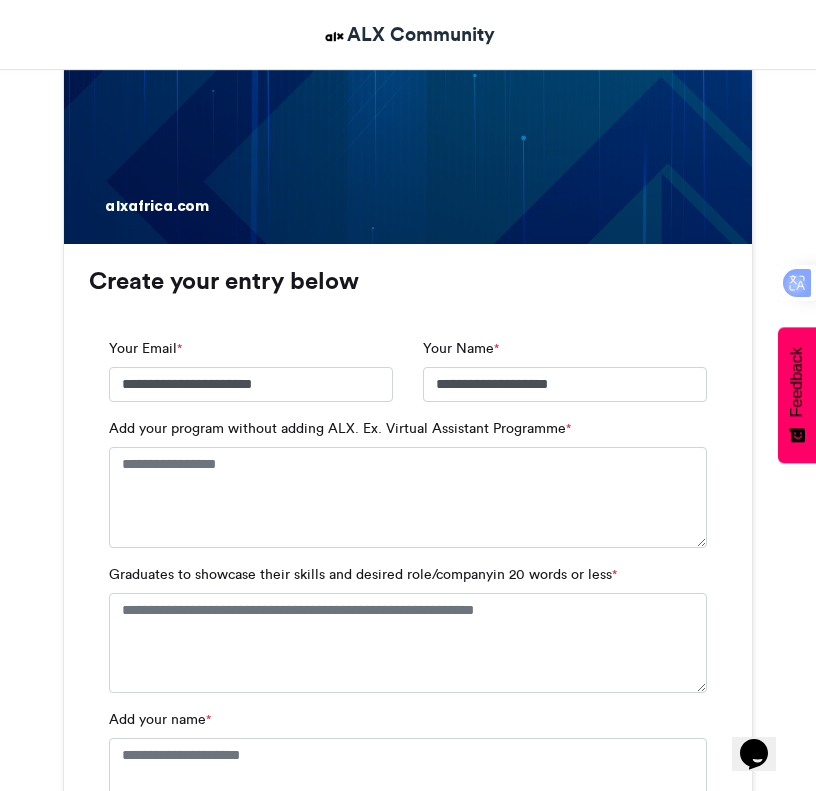 scroll, scrollTop: 1200, scrollLeft: 0, axis: vertical 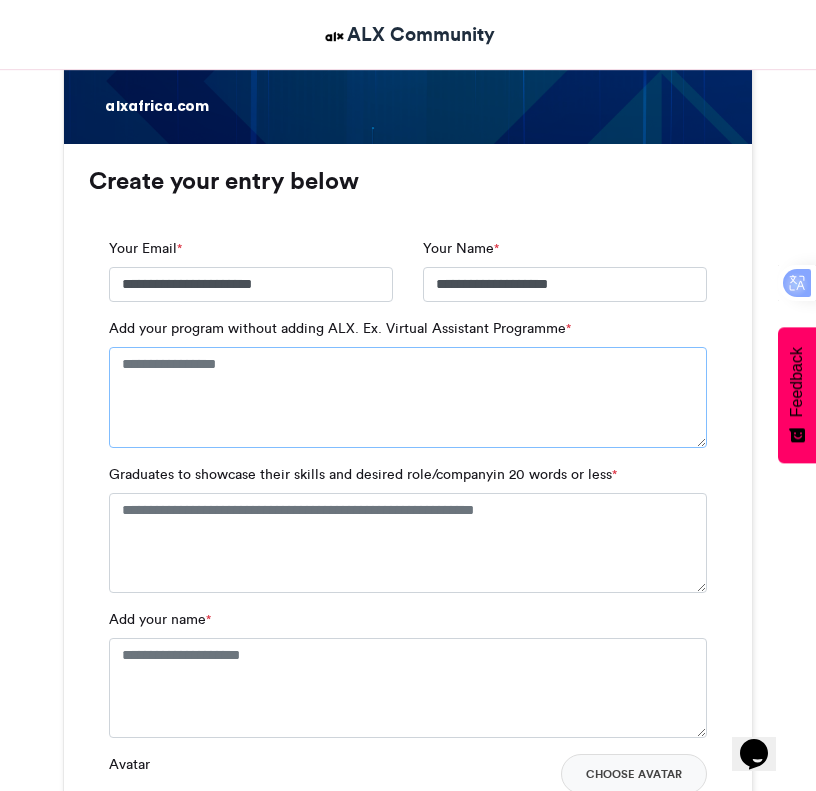 click on "Add your program without adding ALX. Ex. Virtual Assistant Programme  *" at bounding box center (408, 397) 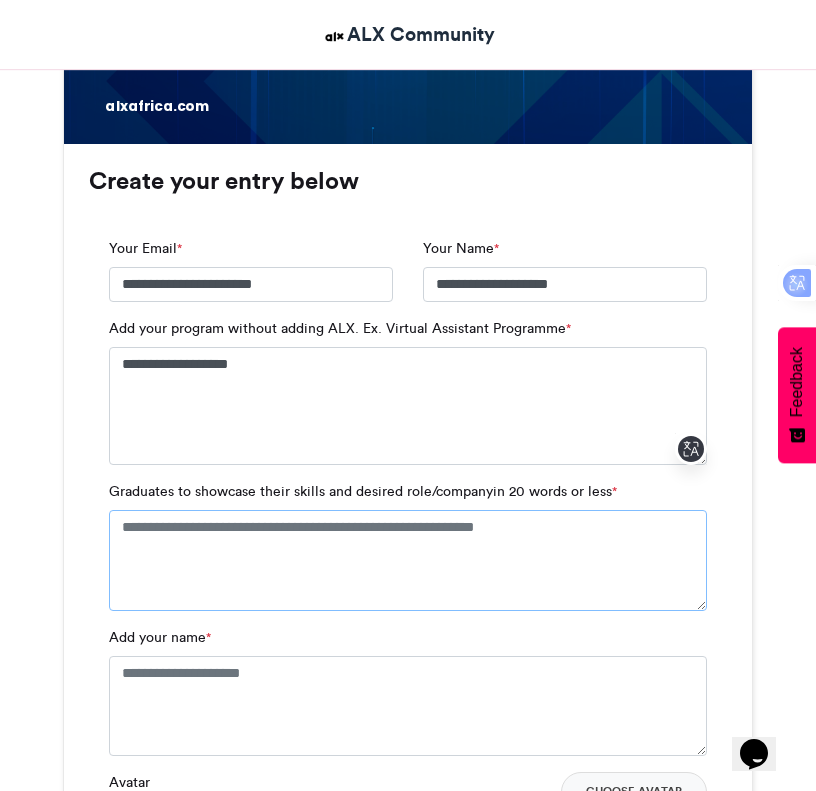 click on "Graduates to showcase their skills and desired role/companyin 20 words or less  *" at bounding box center (408, 560) 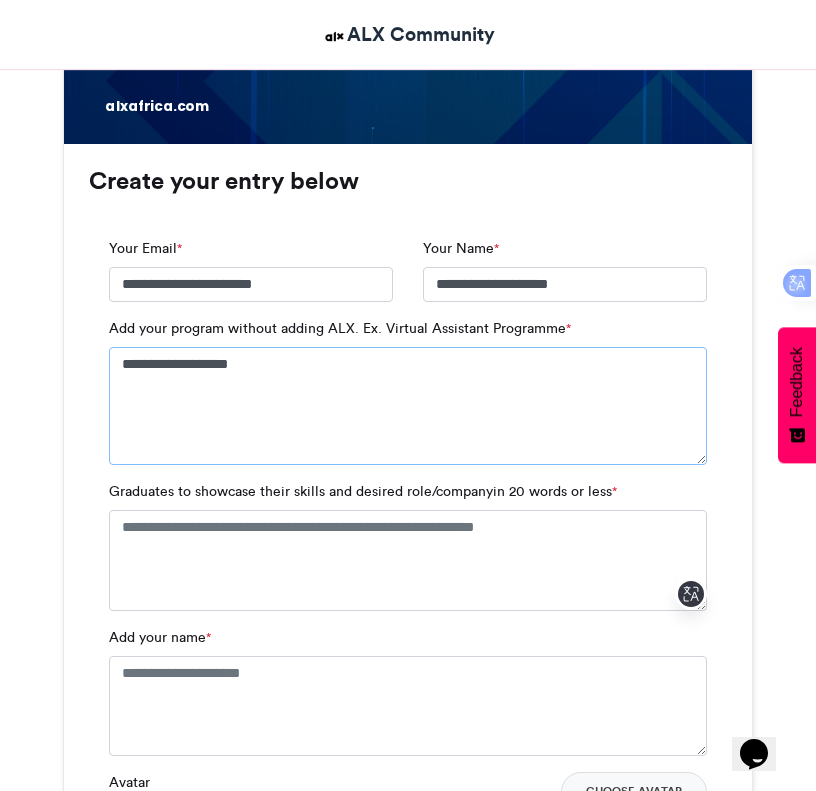 click on "**********" at bounding box center (408, 406) 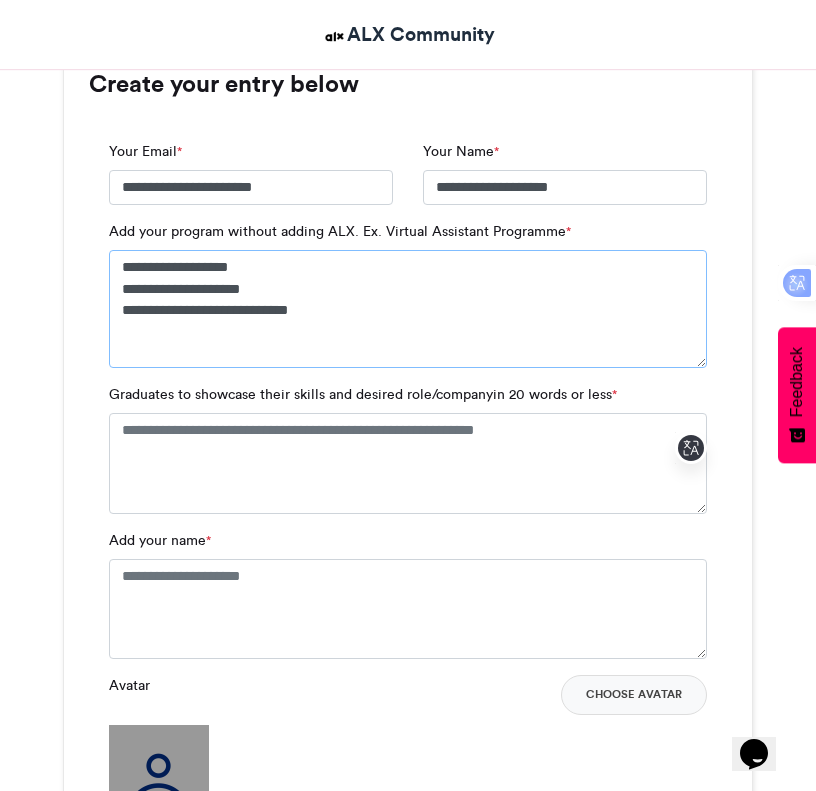 scroll, scrollTop: 1500, scrollLeft: 0, axis: vertical 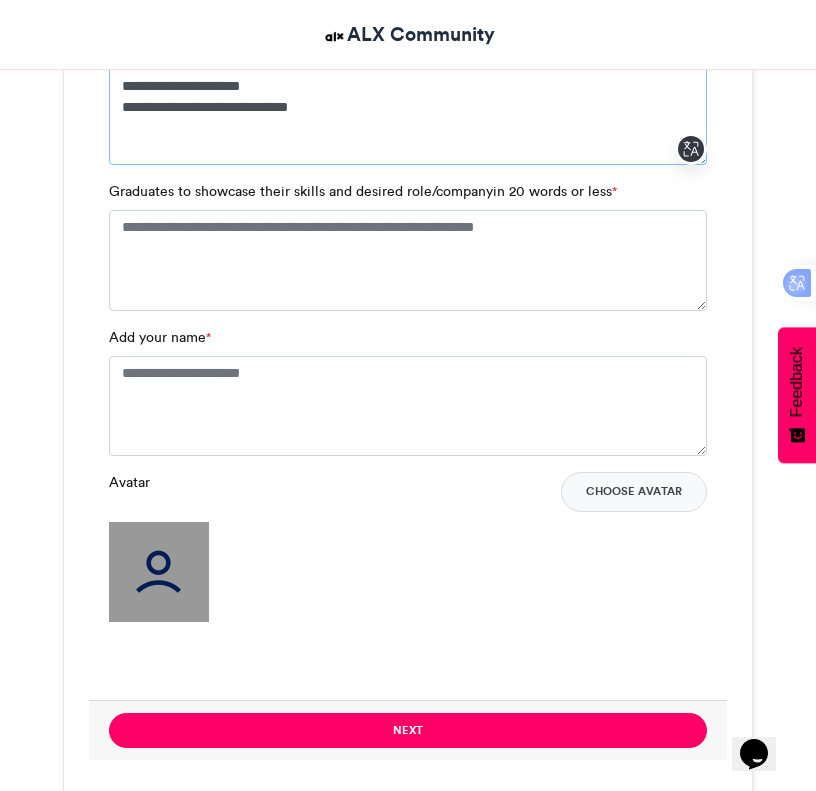type on "**********" 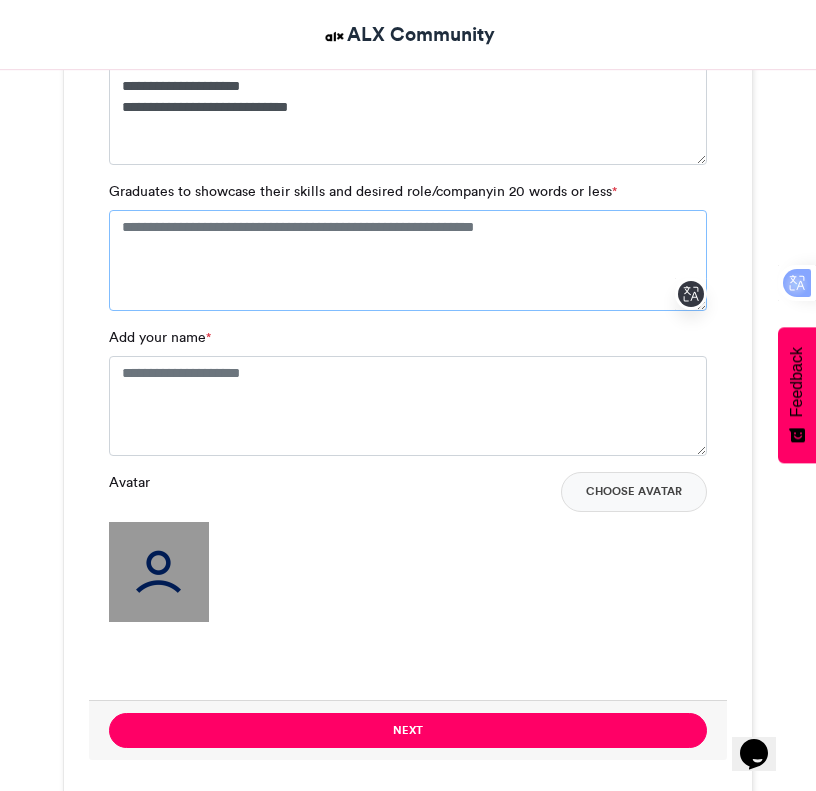 click on "Graduates to showcase their skills and desired role/companyin 20 words or less  *" at bounding box center (408, 260) 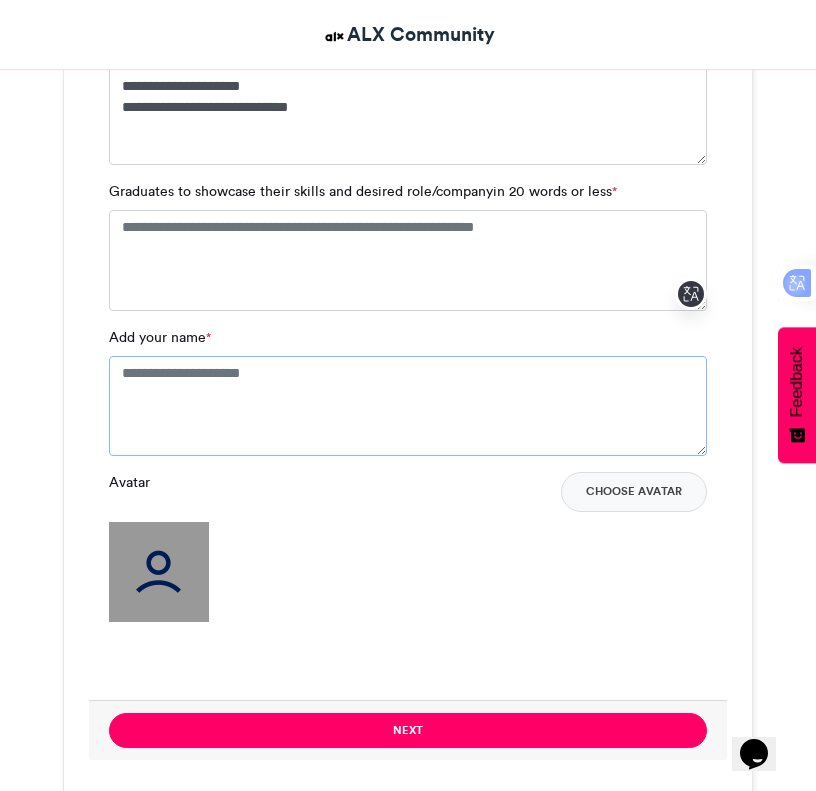 click on "Add your name  *" at bounding box center (408, 406) 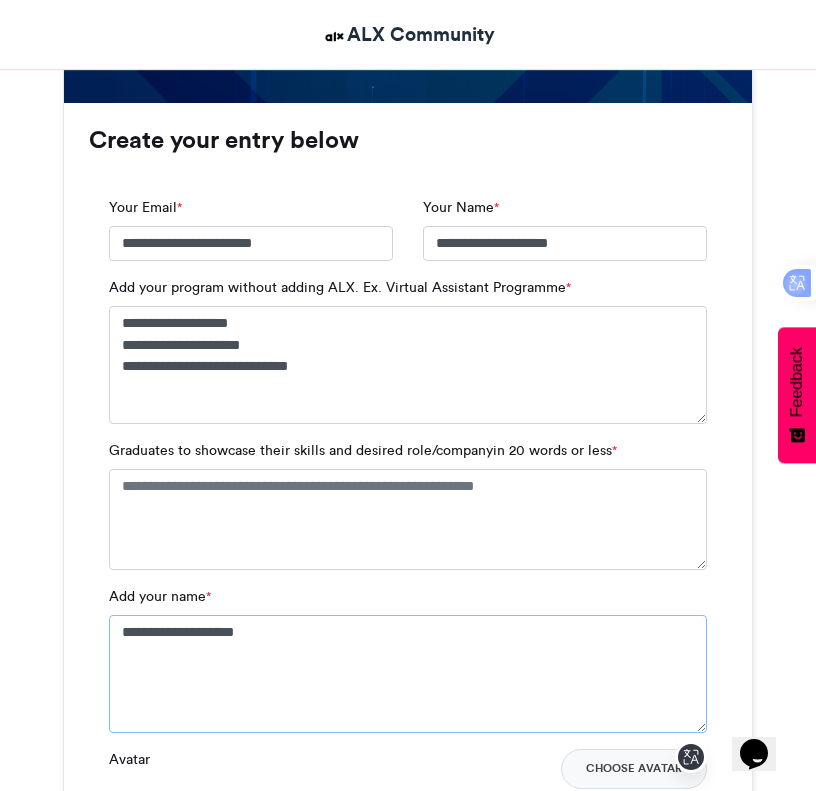 scroll, scrollTop: 1200, scrollLeft: 0, axis: vertical 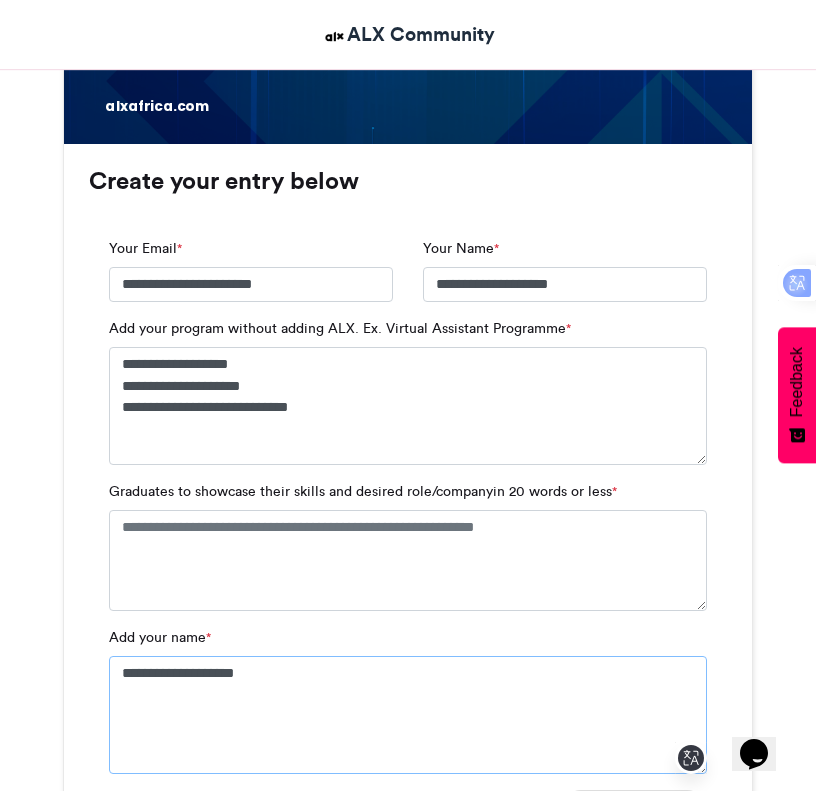 type on "**********" 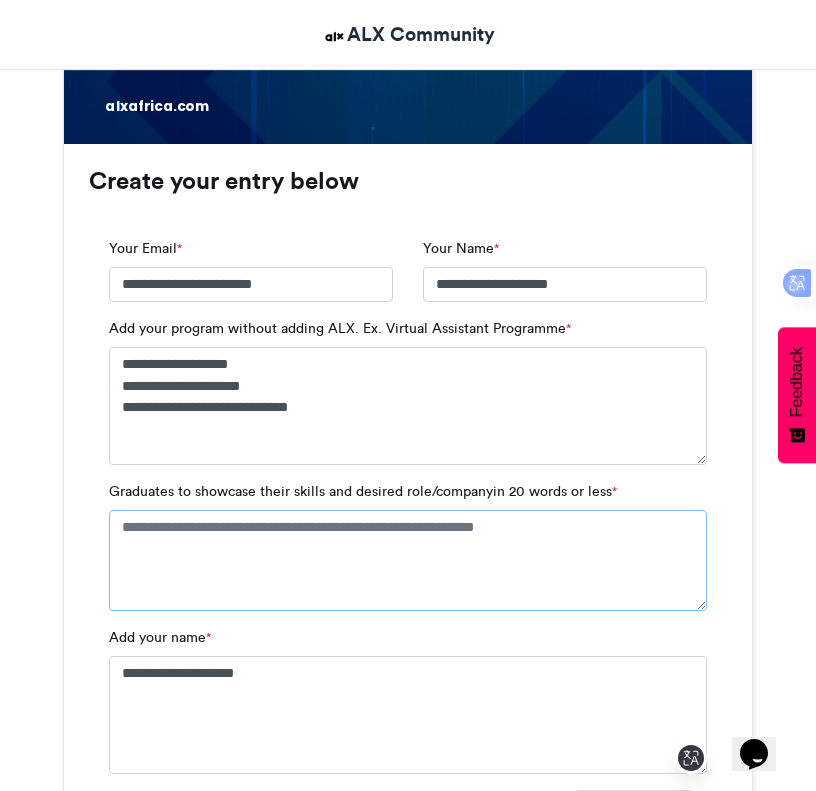 click on "Graduates to showcase their skills and desired role/companyin 20 words or less  *" at bounding box center [408, 560] 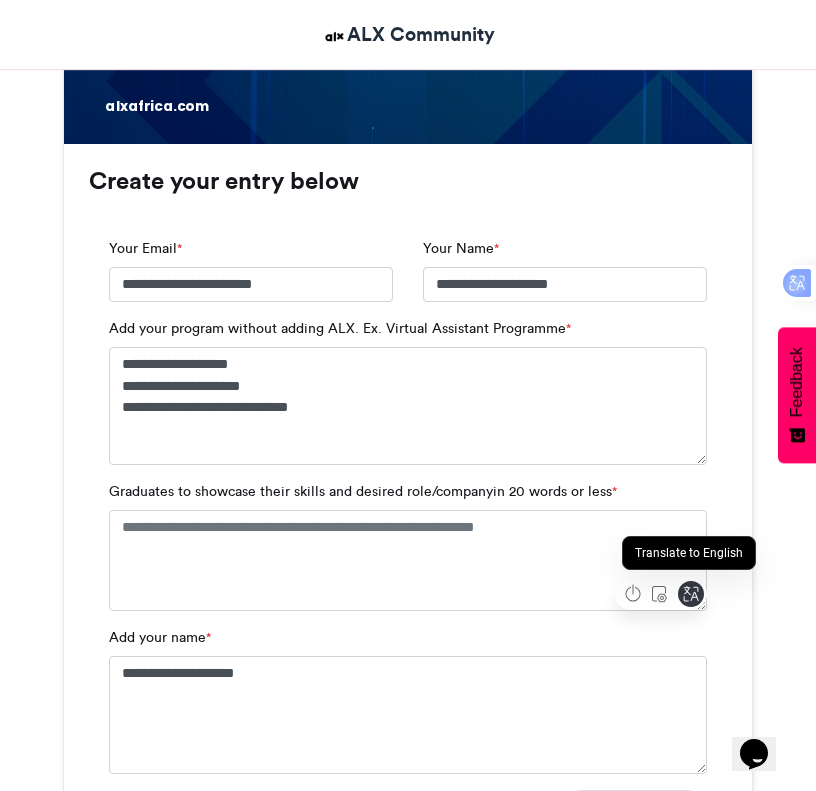 click 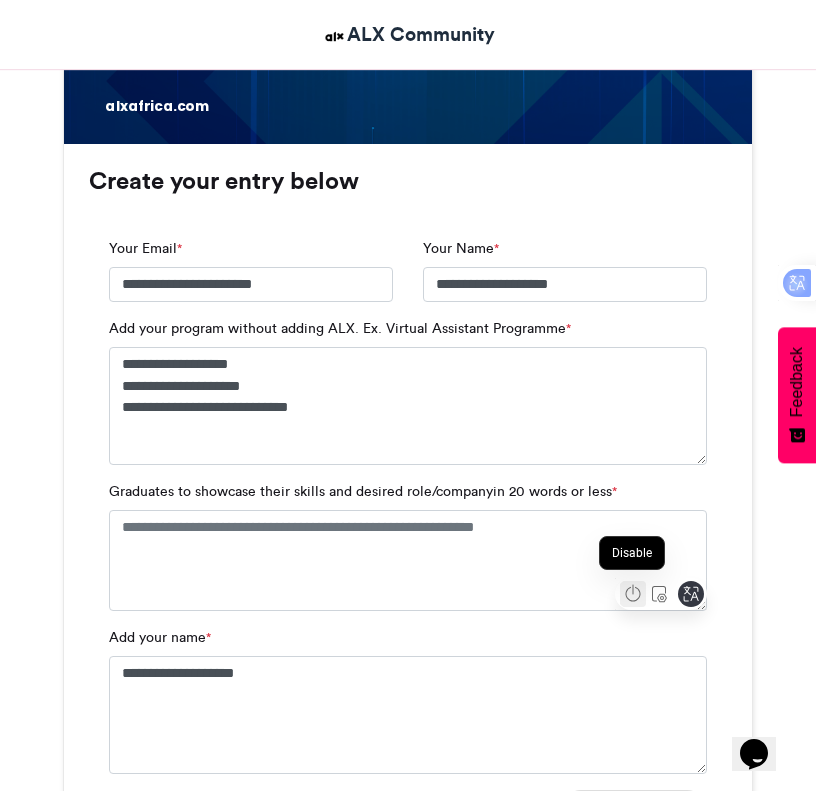 click 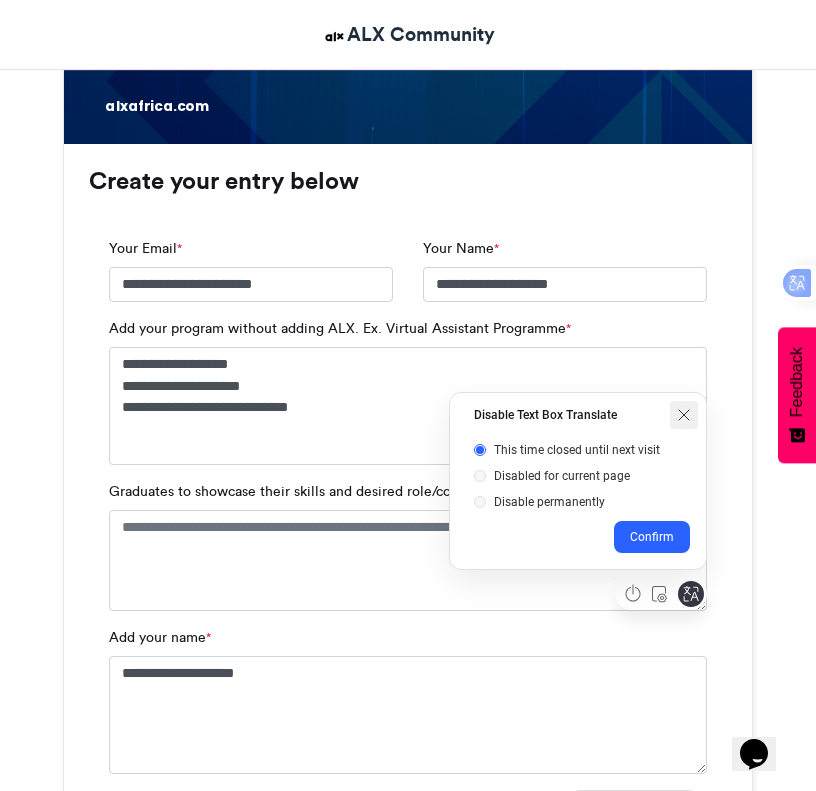 click 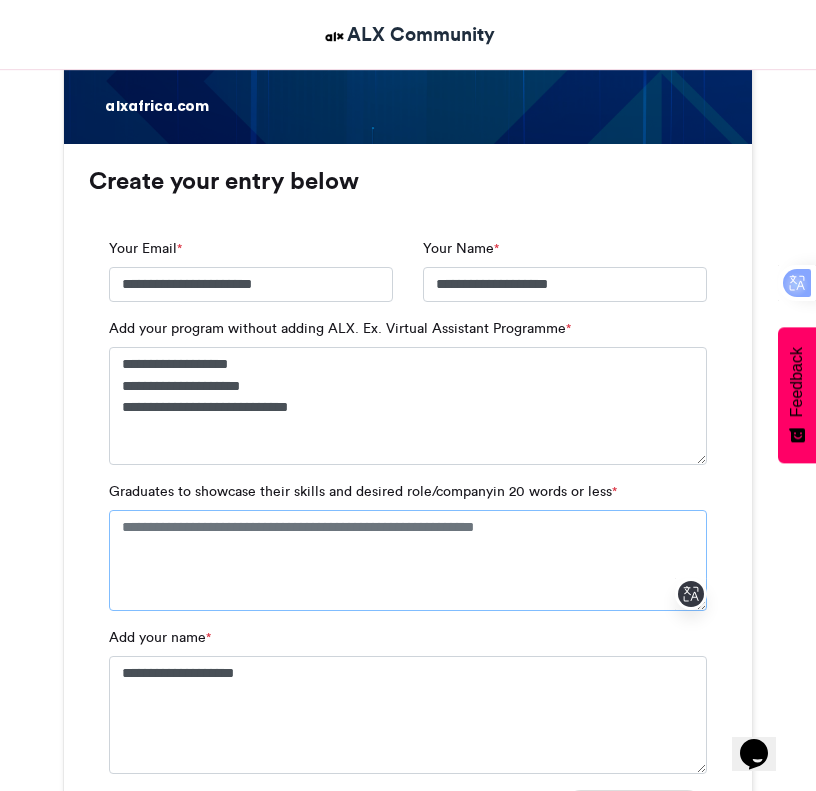 drag, startPoint x: 422, startPoint y: 536, endPoint x: 550, endPoint y: 523, distance: 128.65846 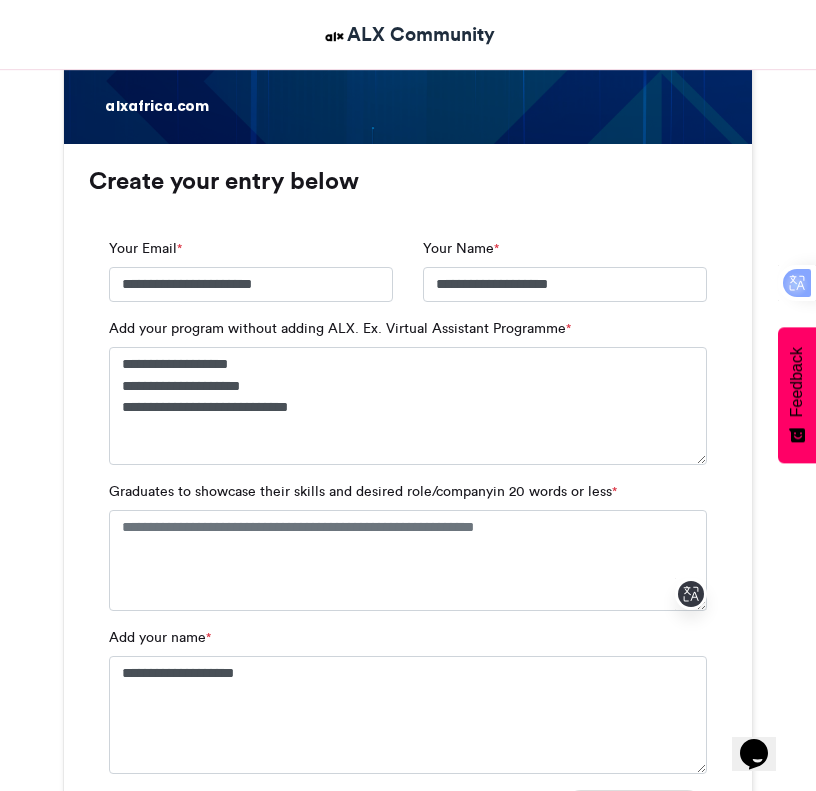 click on "Graduates to showcase their skills and desired role/companyin 20 words or less  *" at bounding box center (363, 491) 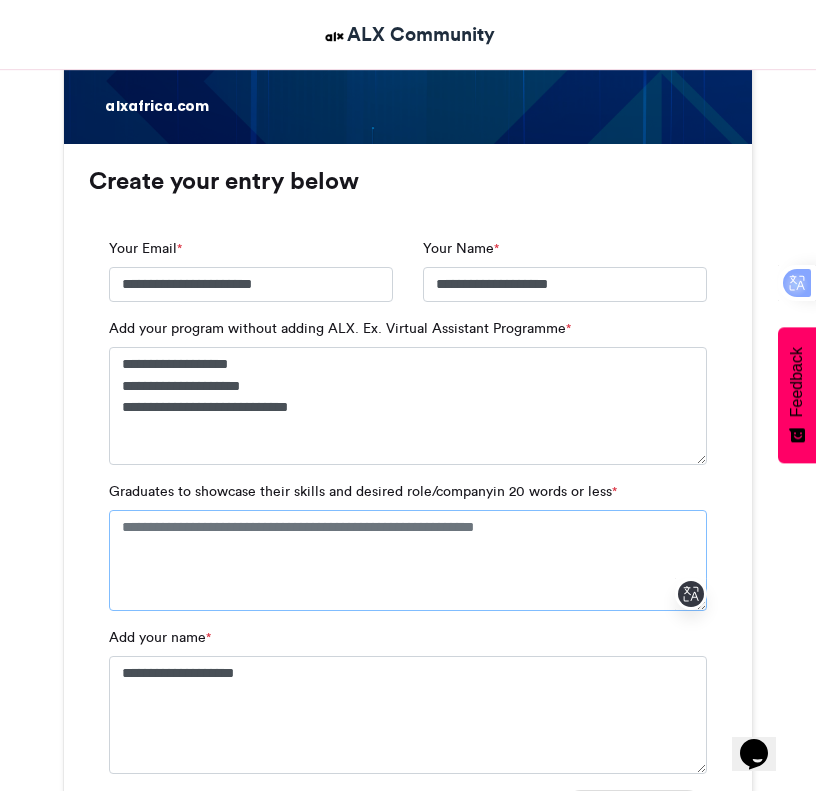 click on "Graduates to showcase their skills and desired role/companyin 20 words or less  *" at bounding box center [408, 560] 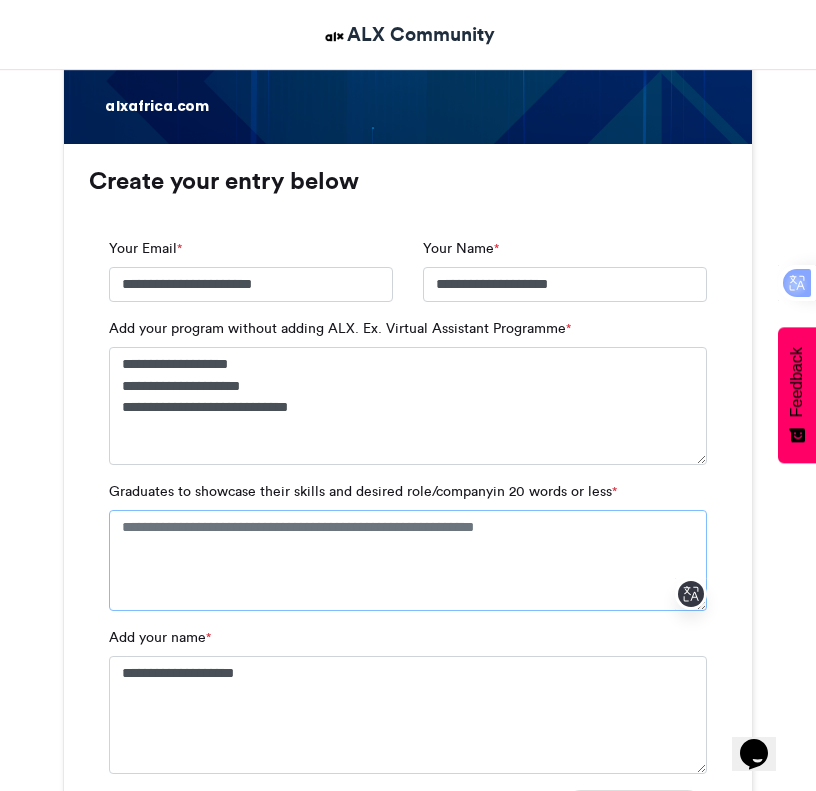 drag, startPoint x: 122, startPoint y: 525, endPoint x: 569, endPoint y: 536, distance: 447.1353 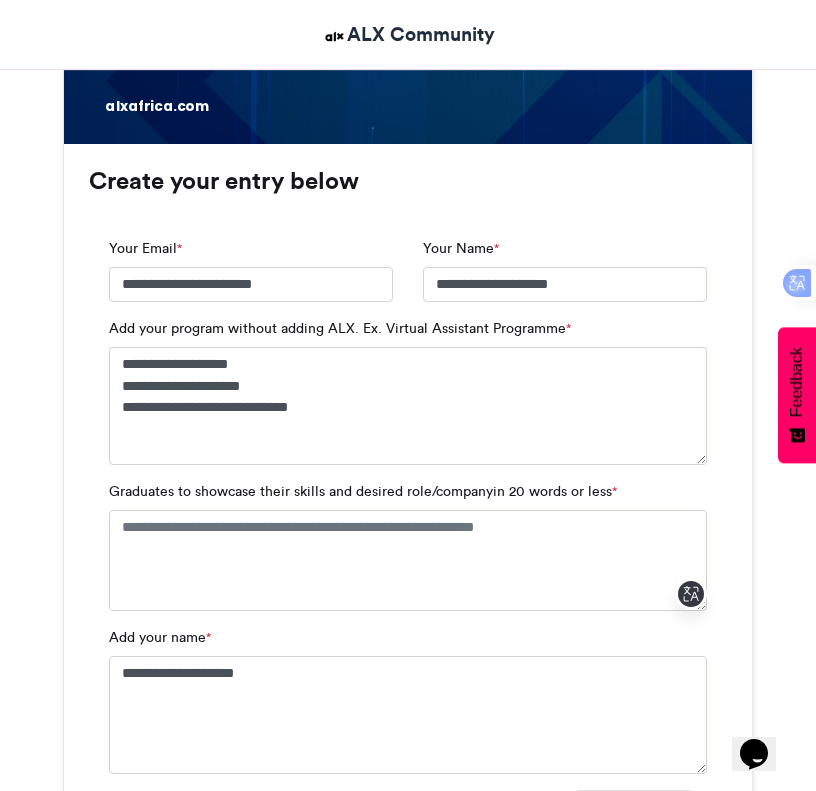click on "Graduates to showcase their skills and desired role/companyin 20 words or less  *" at bounding box center [363, 491] 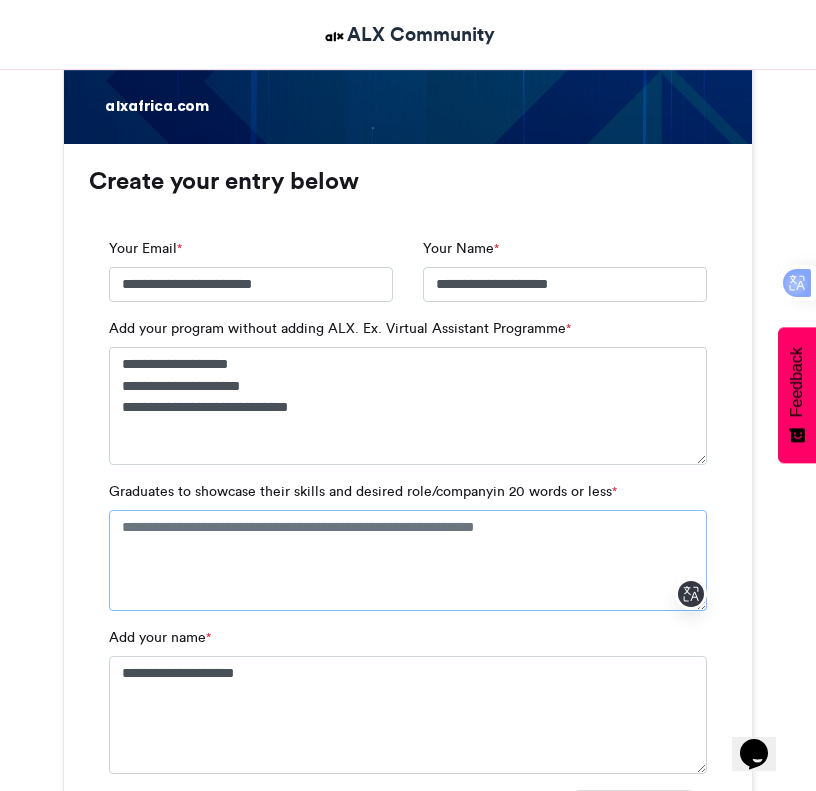 click on "Graduates to showcase their skills and desired role/companyin 20 words or less  *" at bounding box center (408, 560) 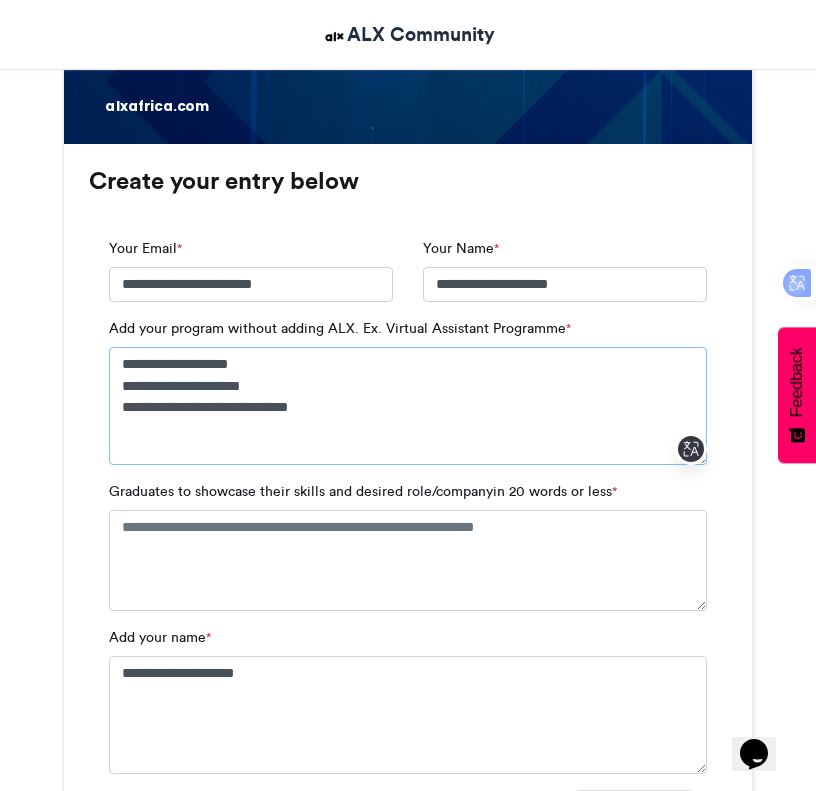 drag, startPoint x: 123, startPoint y: 363, endPoint x: 382, endPoint y: 423, distance: 265.85898 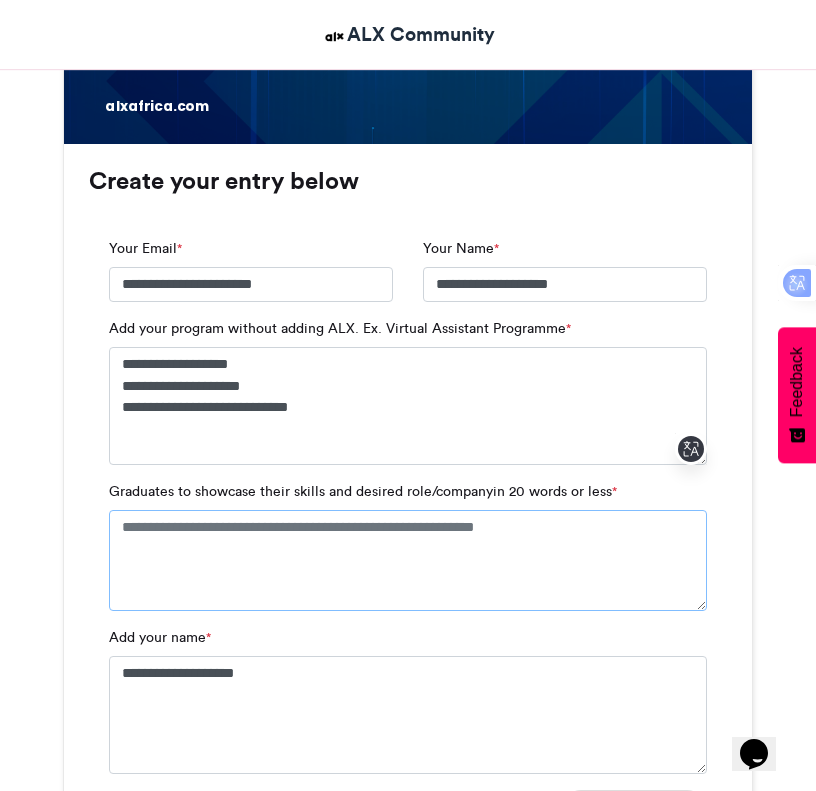 click on "Graduates to showcase their skills and desired role/companyin 20 words or less  *" at bounding box center (408, 560) 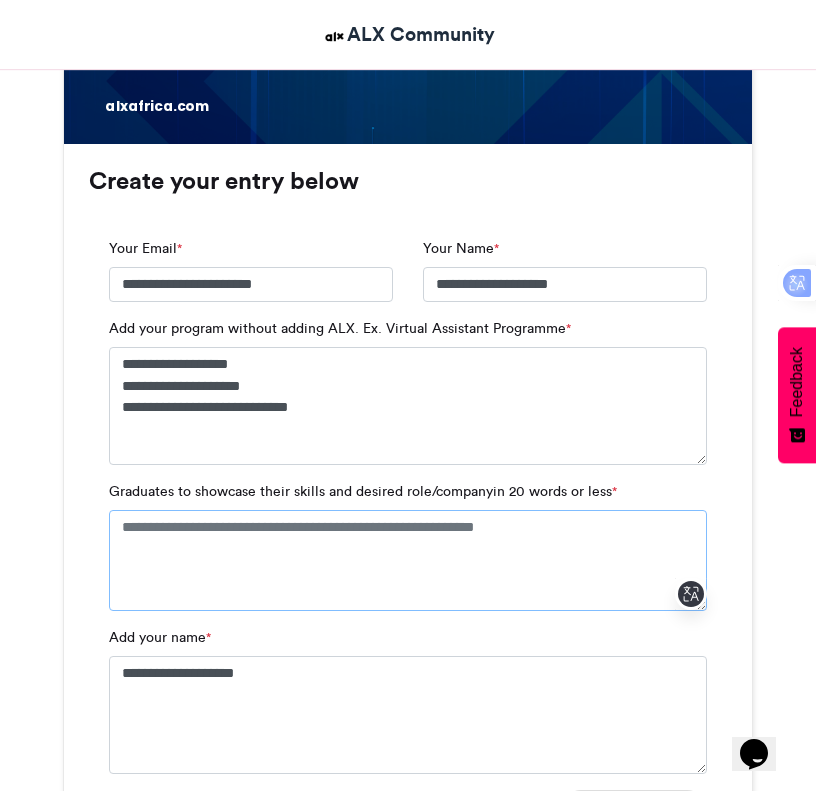 paste on "**********" 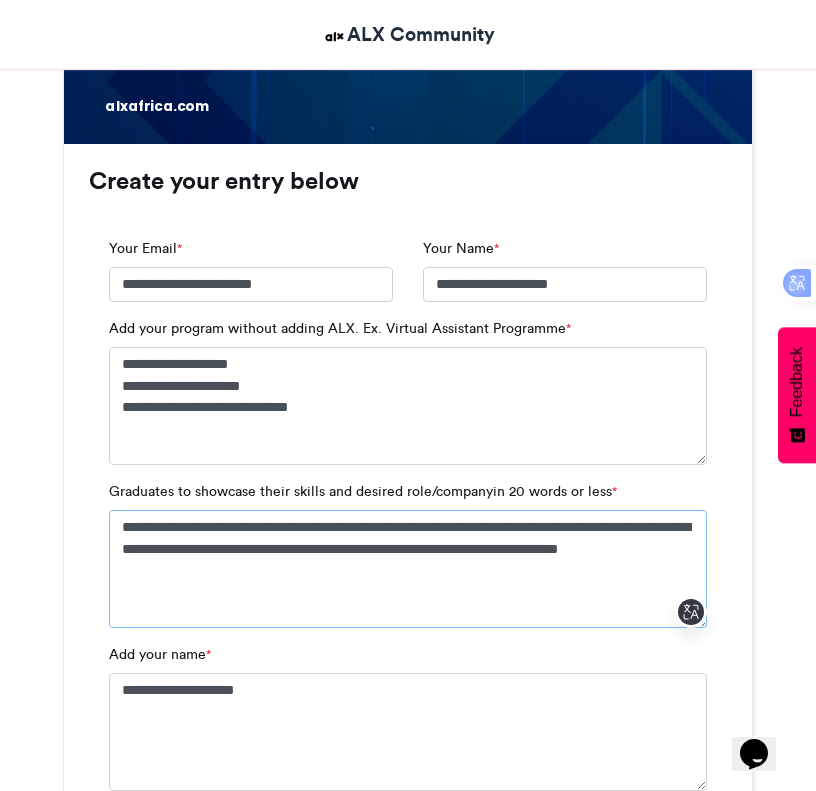 drag, startPoint x: 340, startPoint y: 525, endPoint x: 101, endPoint y: 535, distance: 239.2091 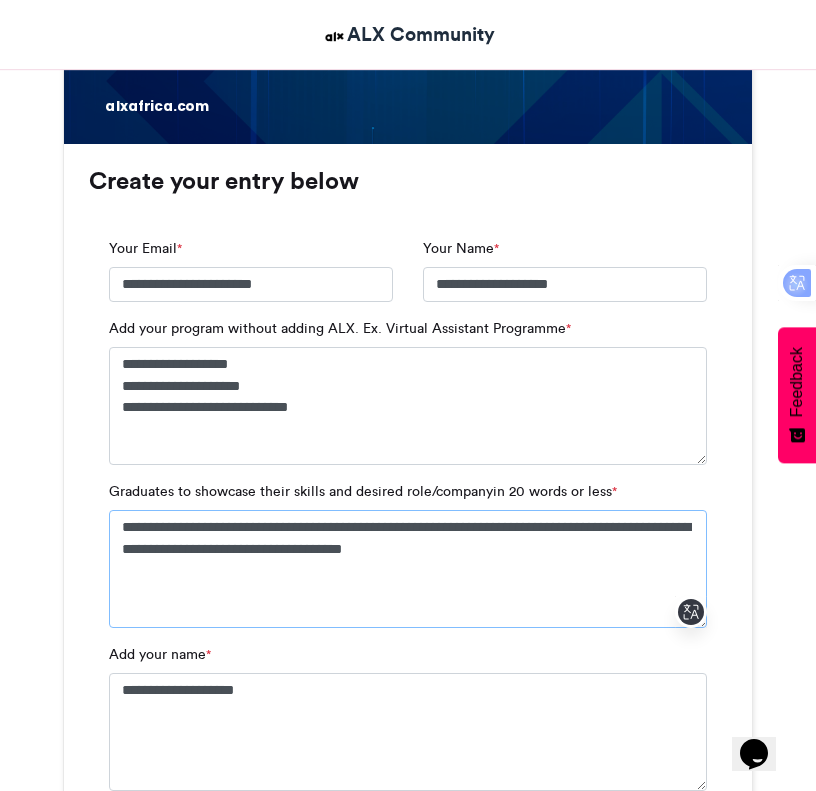 drag, startPoint x: 395, startPoint y: 529, endPoint x: 462, endPoint y: 553, distance: 71.168816 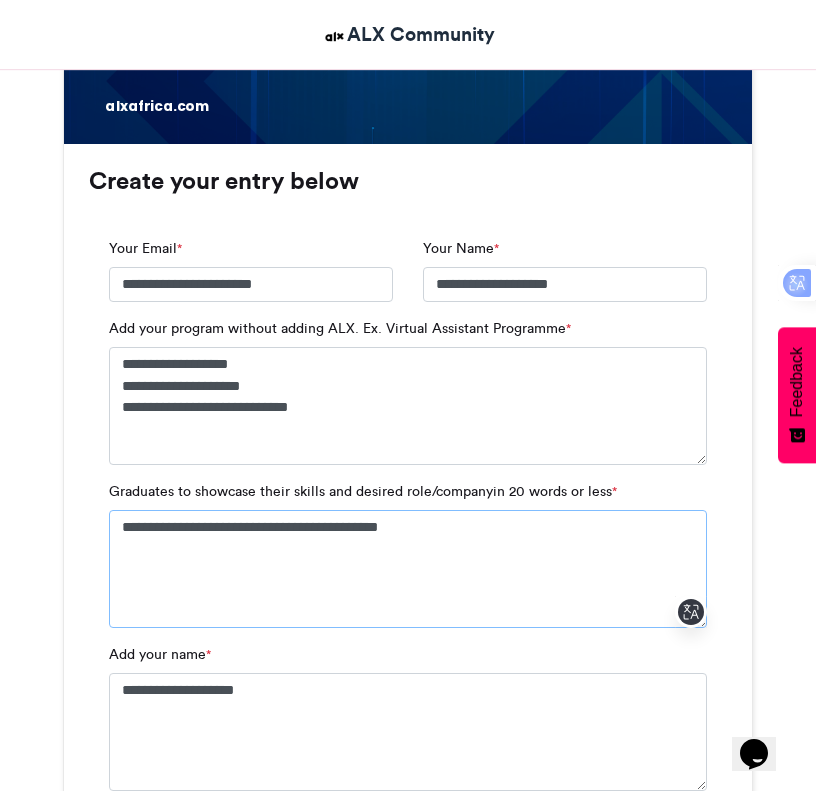 paste on "**********" 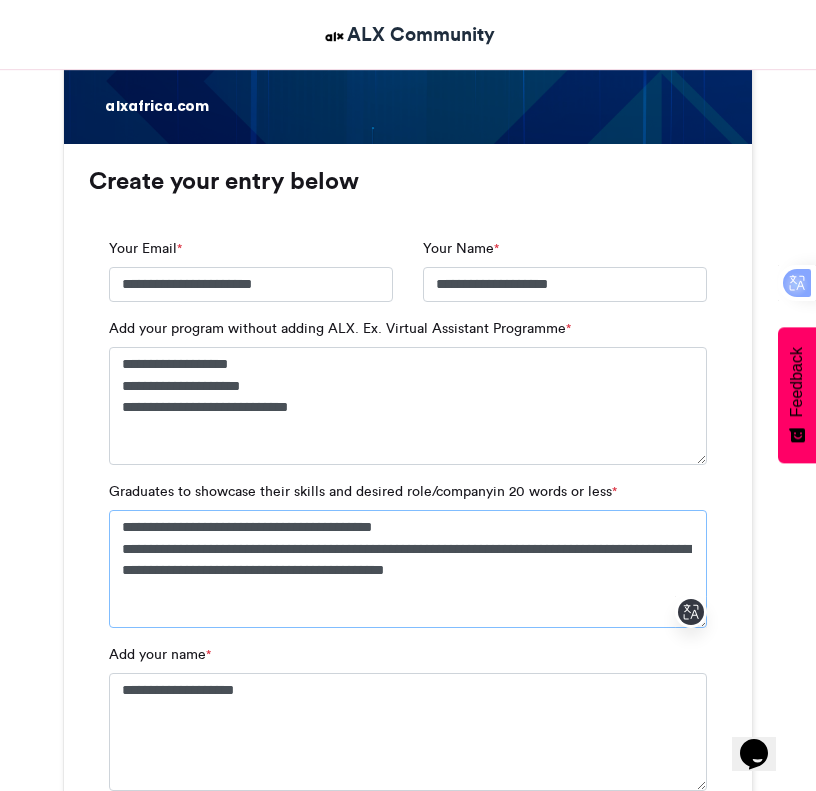 drag, startPoint x: 625, startPoint y: 543, endPoint x: 638, endPoint y: 590, distance: 48.76474 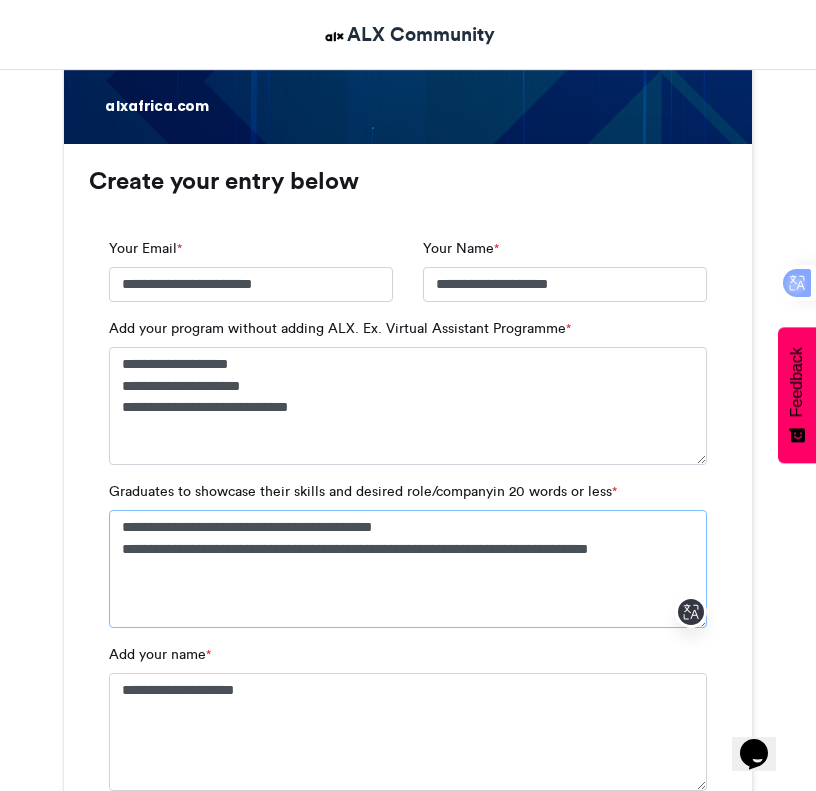 paste on "**********" 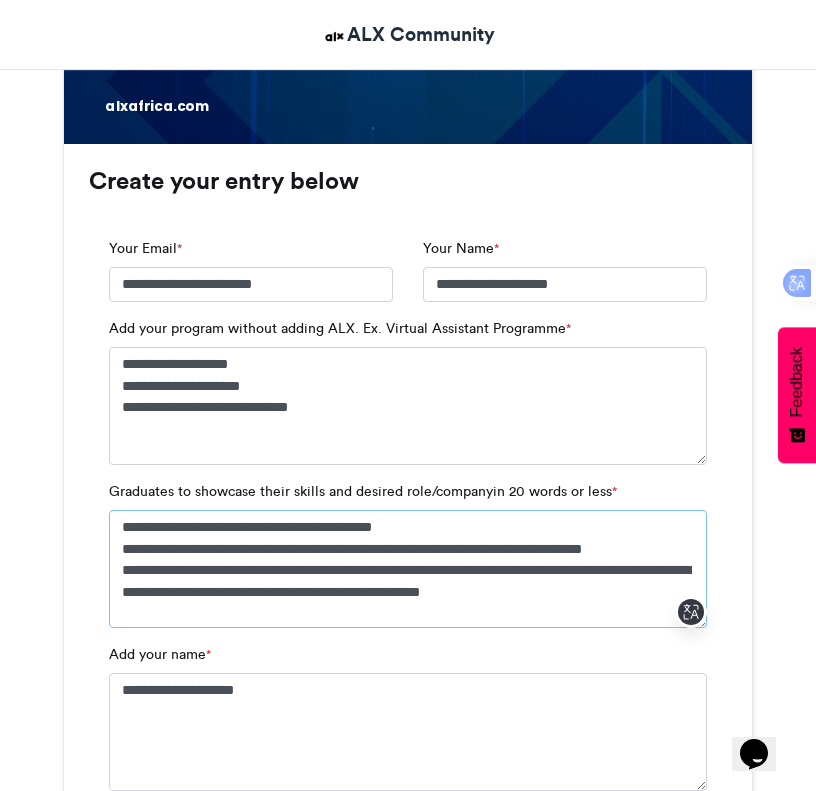 click on "**********" at bounding box center (408, 569) 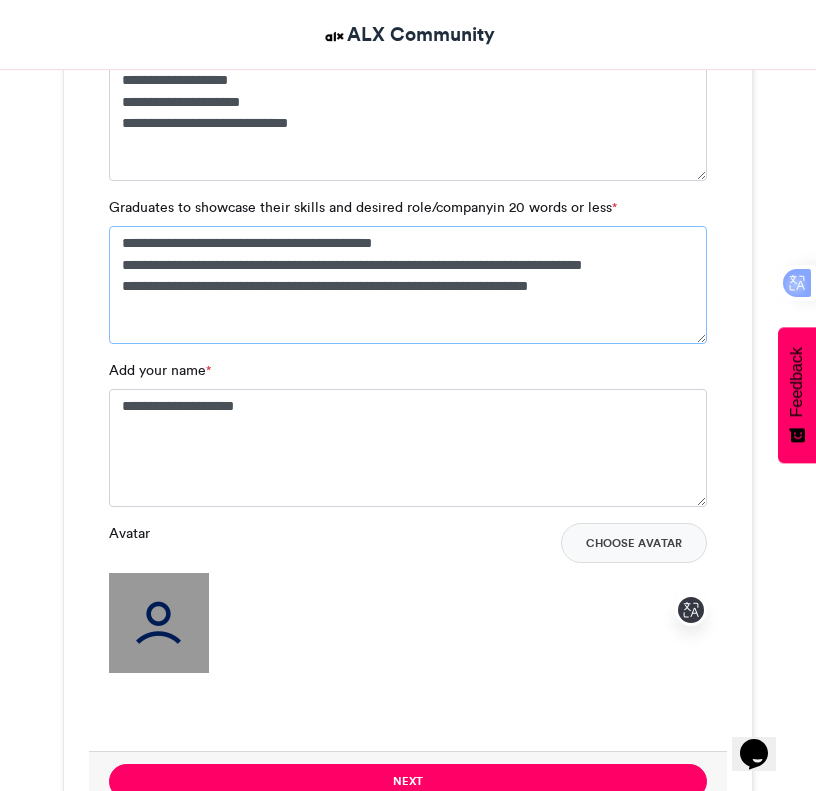 scroll, scrollTop: 1900, scrollLeft: 0, axis: vertical 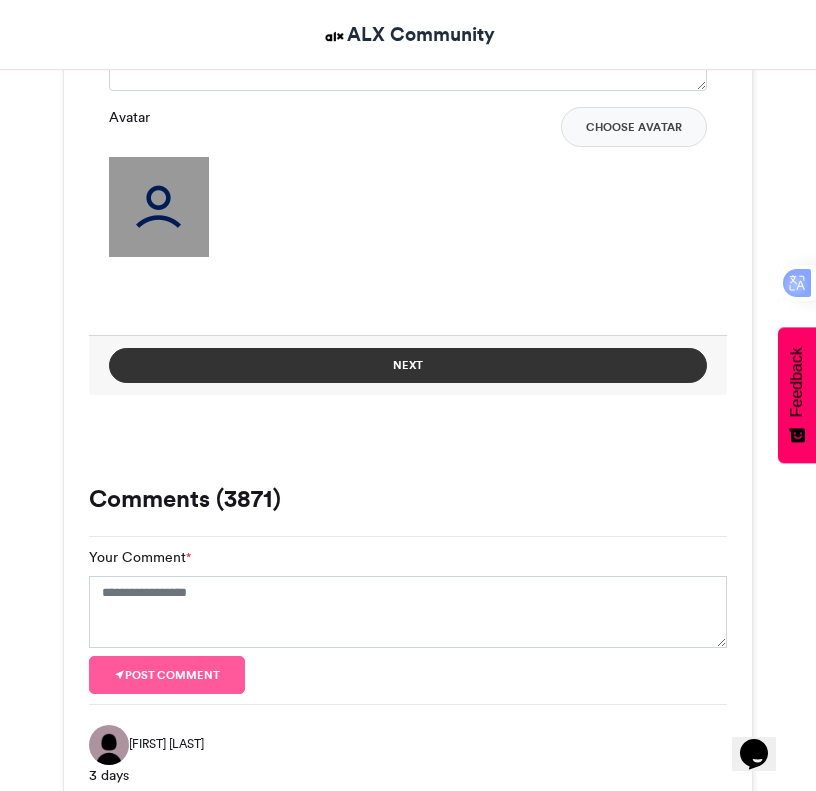 type on "**********" 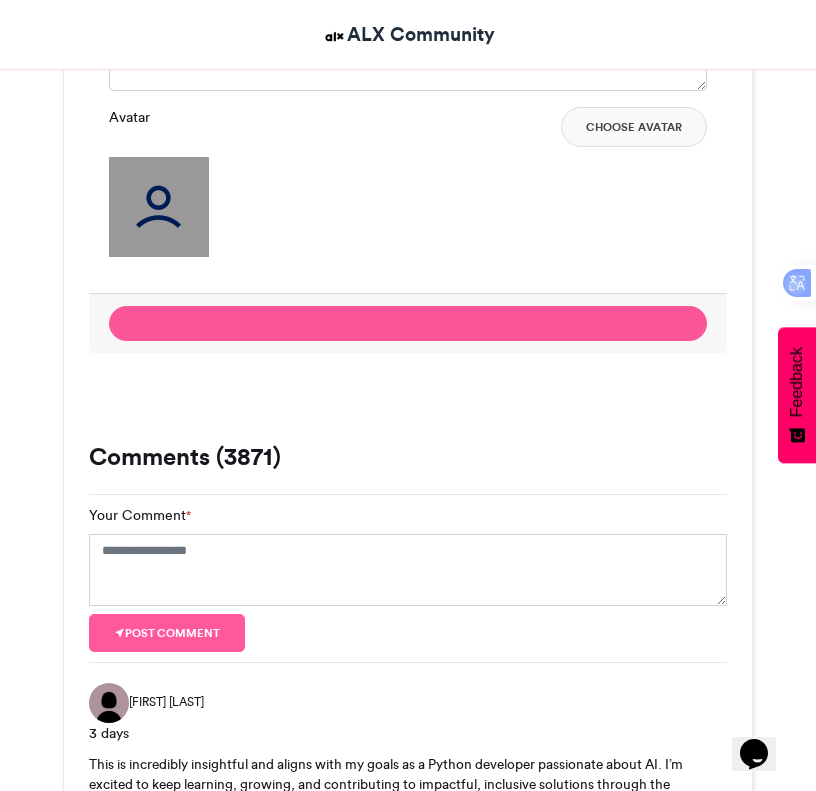 click at bounding box center [159, 207] 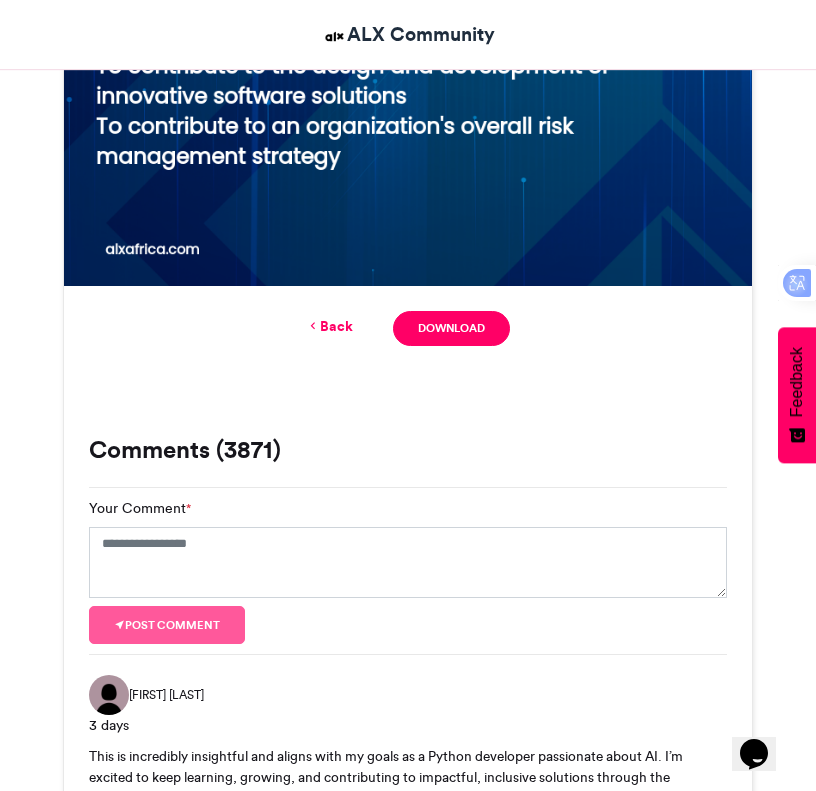 scroll, scrollTop: 1200, scrollLeft: 0, axis: vertical 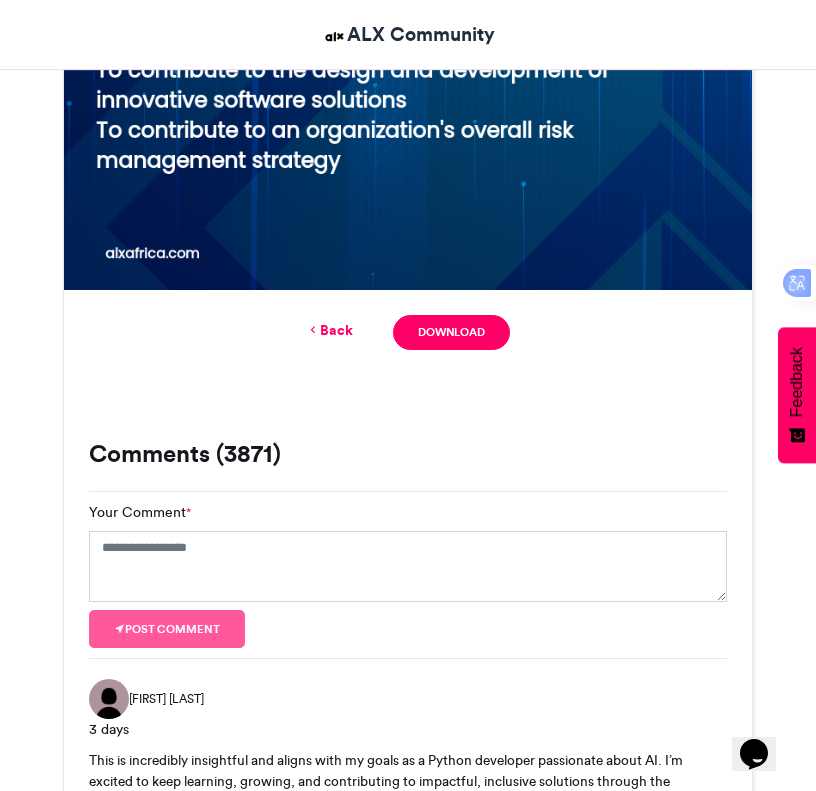 click on "Back" at bounding box center (329, 330) 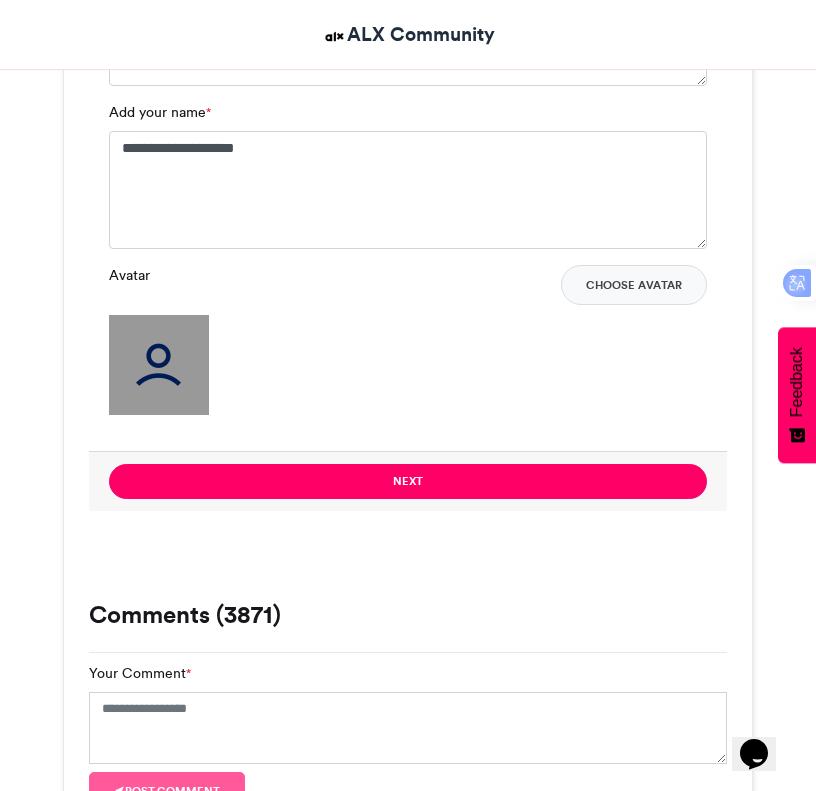 scroll, scrollTop: 1503, scrollLeft: 0, axis: vertical 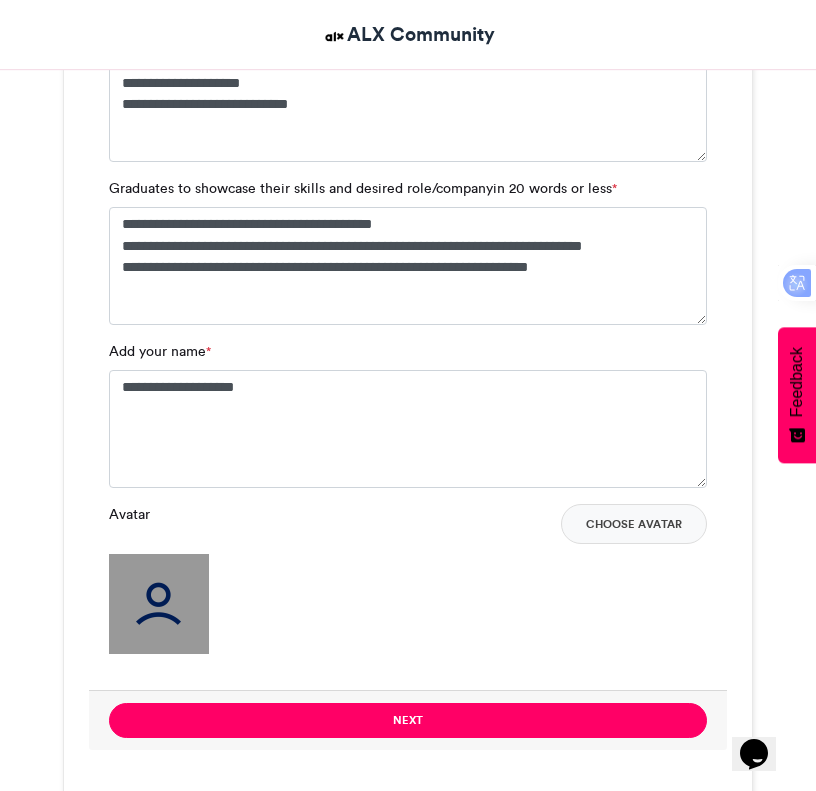 click at bounding box center [159, 604] 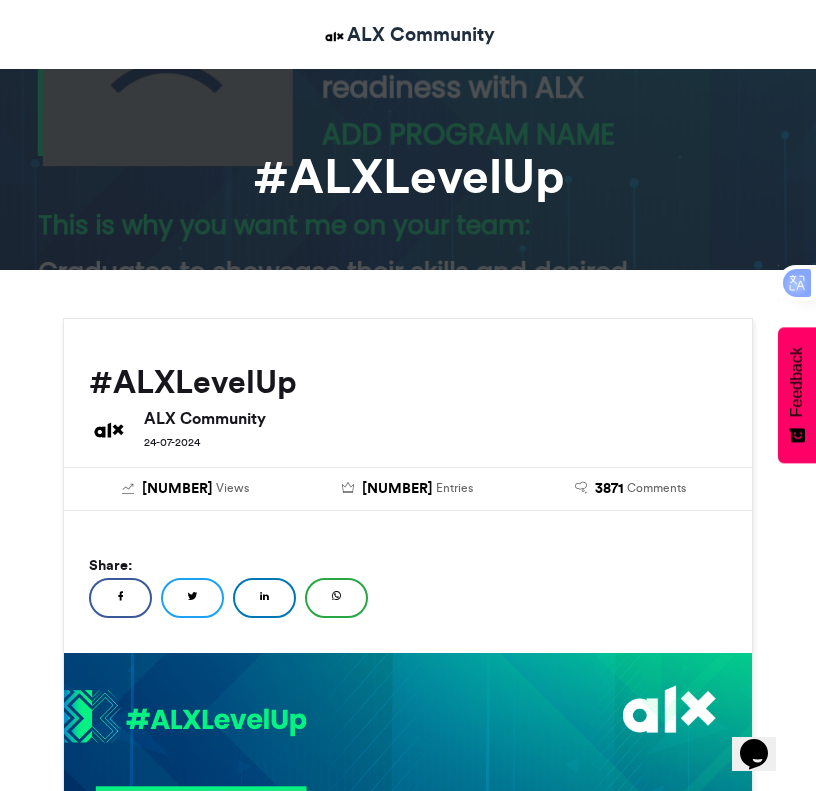 scroll, scrollTop: 0, scrollLeft: 0, axis: both 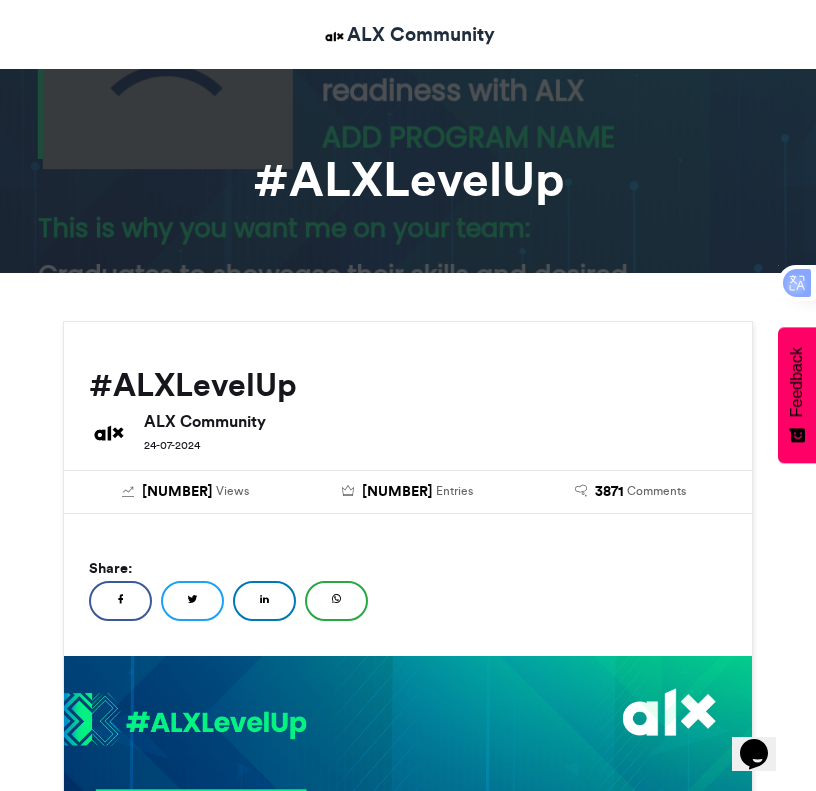 click on "#ALXLevelUp" at bounding box center [408, 179] 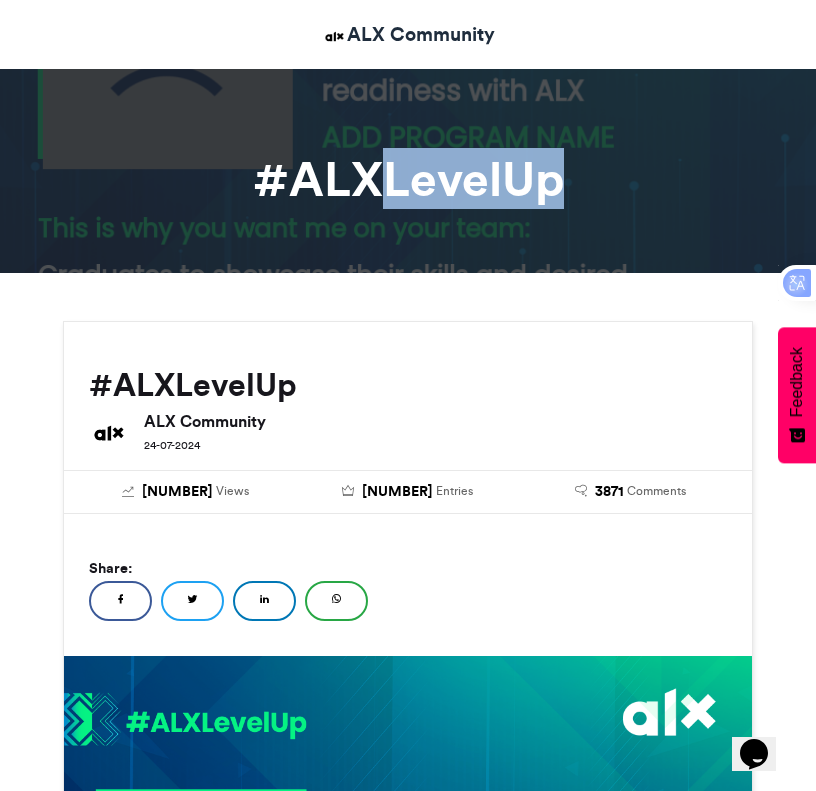 drag, startPoint x: 569, startPoint y: 180, endPoint x: 371, endPoint y: 190, distance: 198.25237 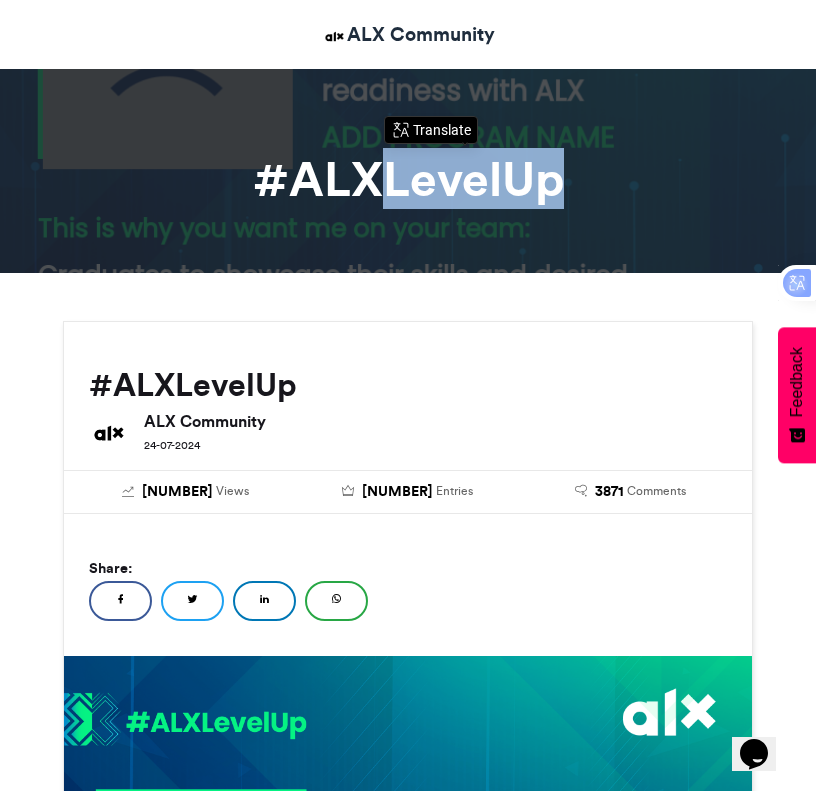 drag, startPoint x: 371, startPoint y: 190, endPoint x: 370, endPoint y: 34, distance: 156.0032 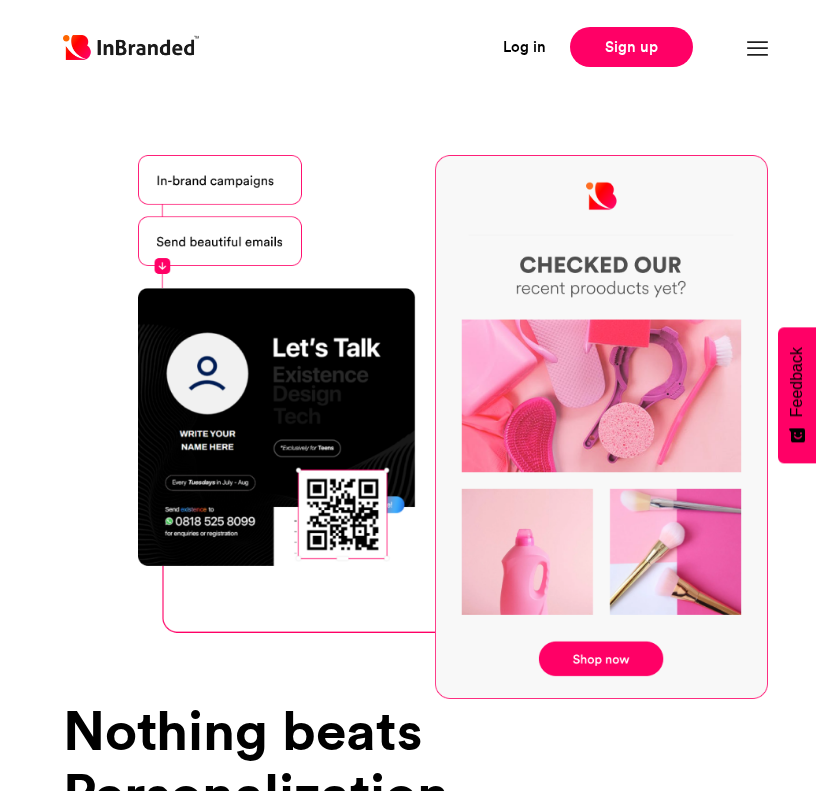 scroll, scrollTop: 0, scrollLeft: 0, axis: both 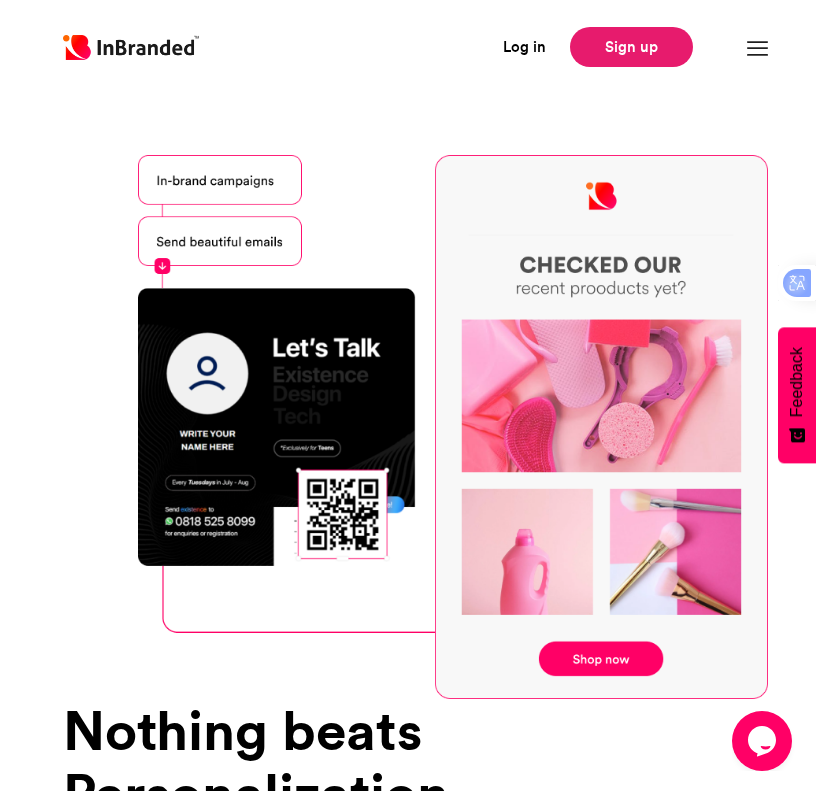 click on "Sign up" at bounding box center [631, 47] 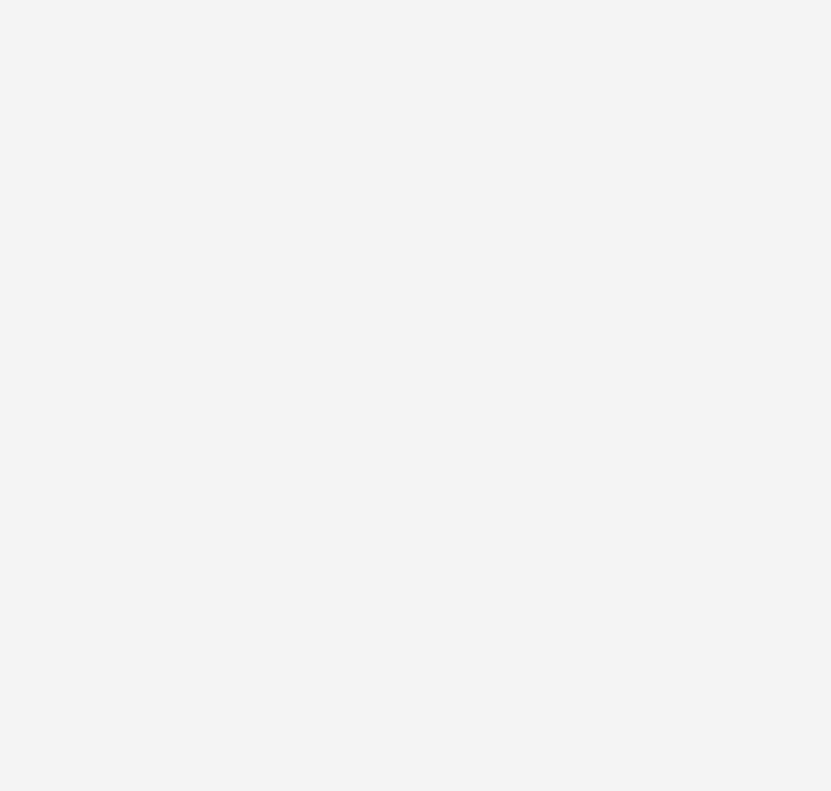 scroll, scrollTop: 0, scrollLeft: 0, axis: both 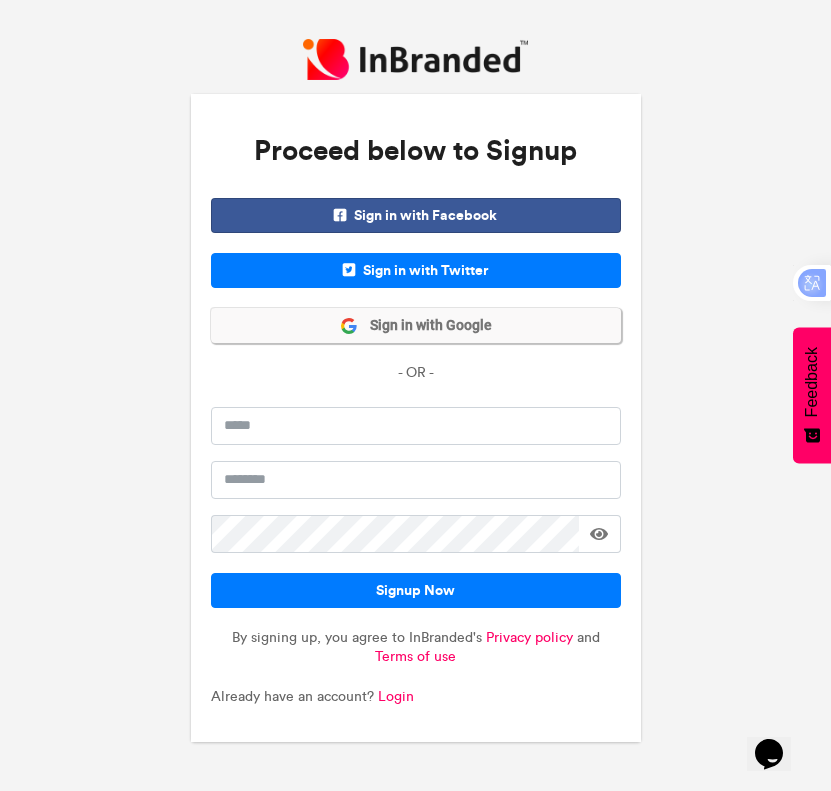click on "Sign in with Google" at bounding box center [416, 325] 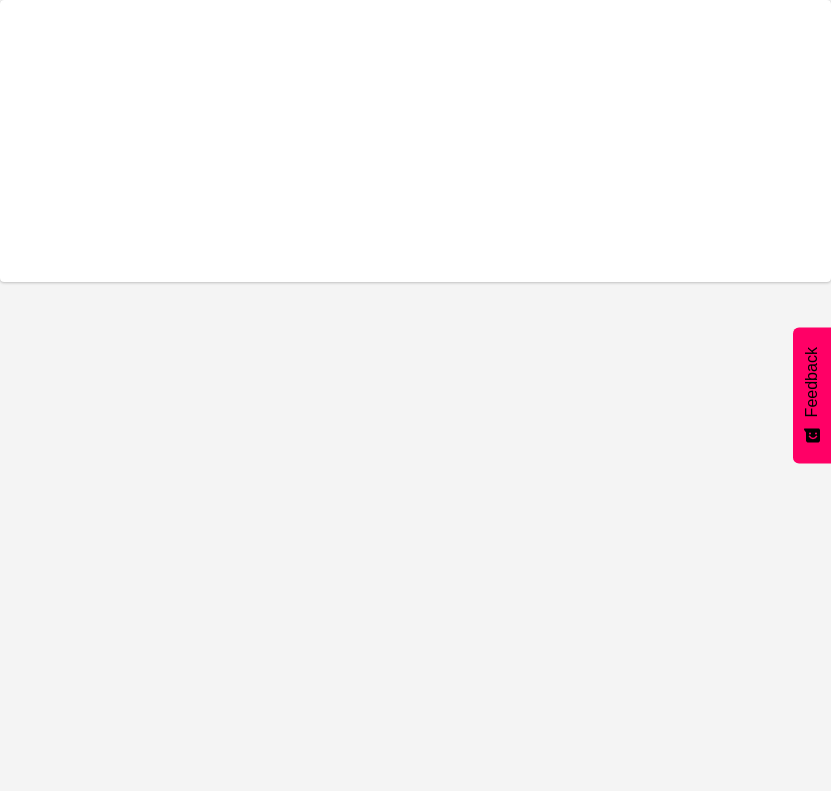 scroll, scrollTop: 0, scrollLeft: 0, axis: both 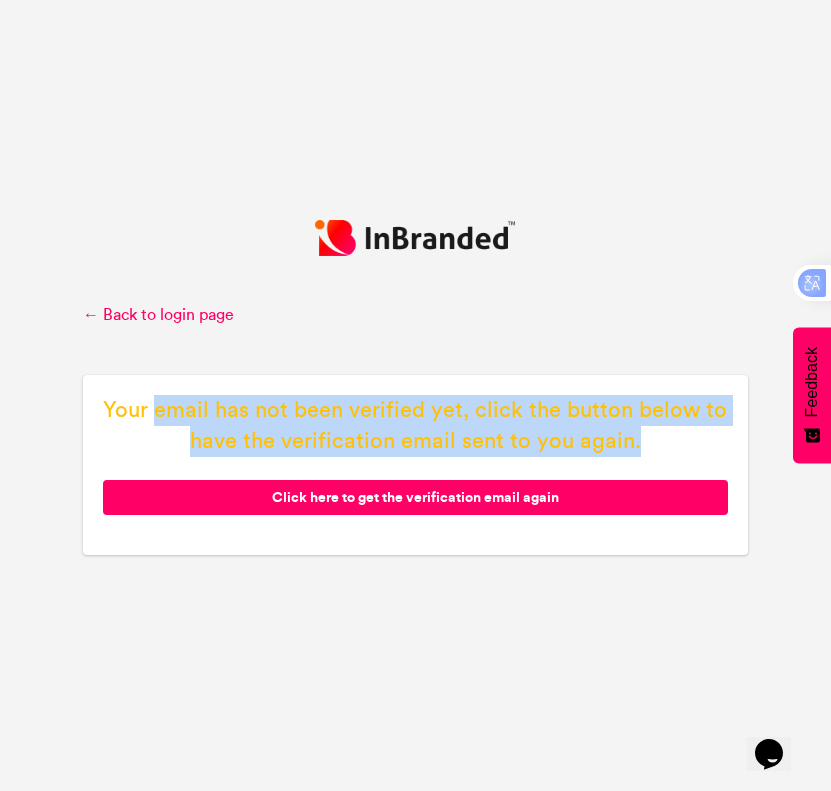 drag, startPoint x: 274, startPoint y: 414, endPoint x: 698, endPoint y: 441, distance: 424.8588 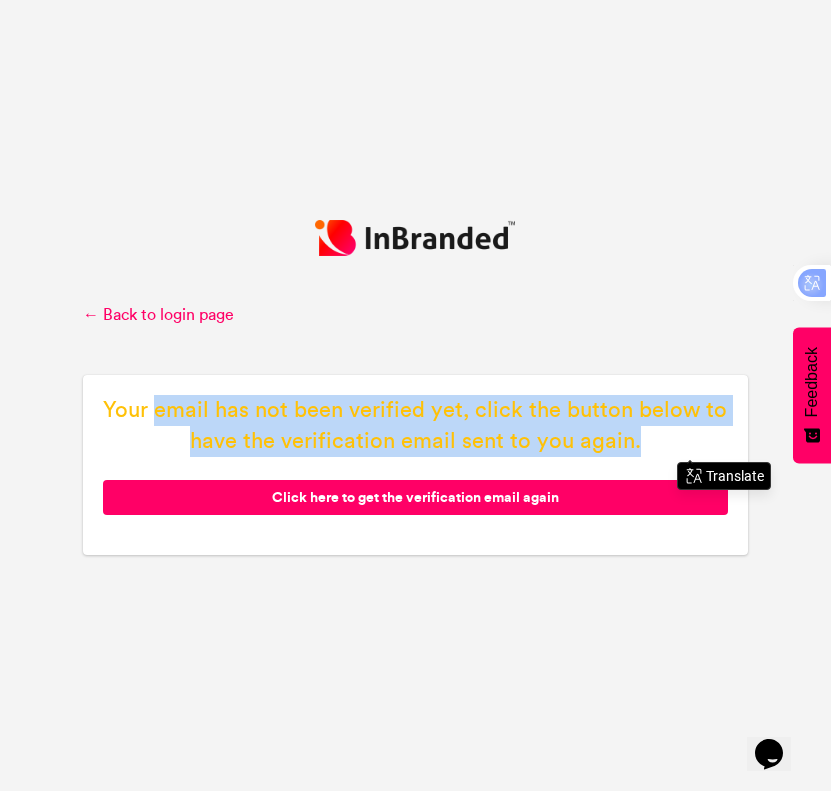 click on "Click here to get the verification email again" 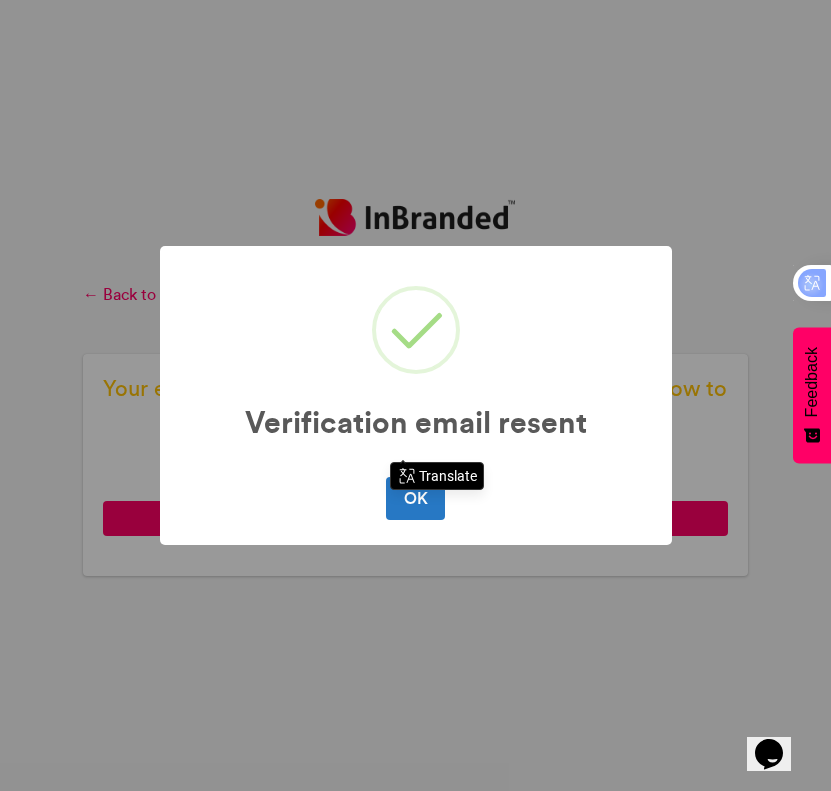 click on "OK No Cancel" at bounding box center (416, 498) 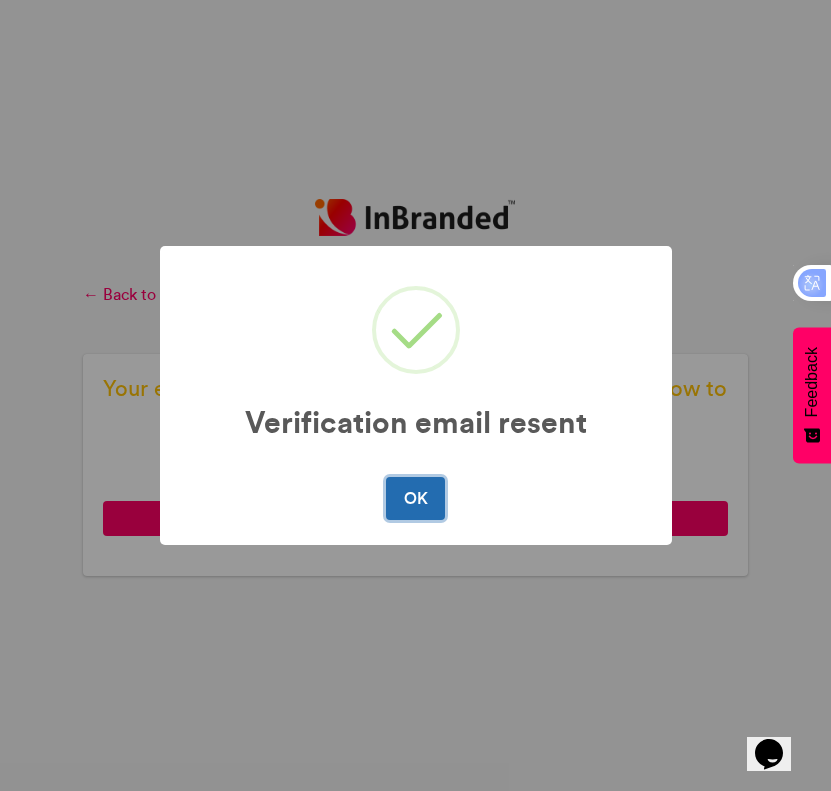 click on "OK" at bounding box center [415, 498] 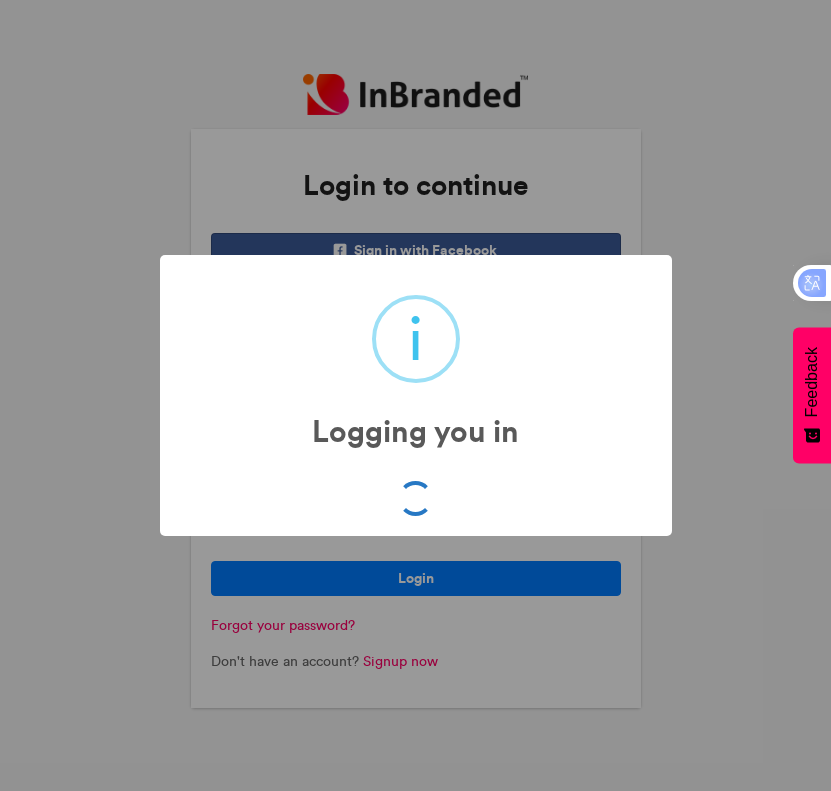 scroll, scrollTop: 0, scrollLeft: 0, axis: both 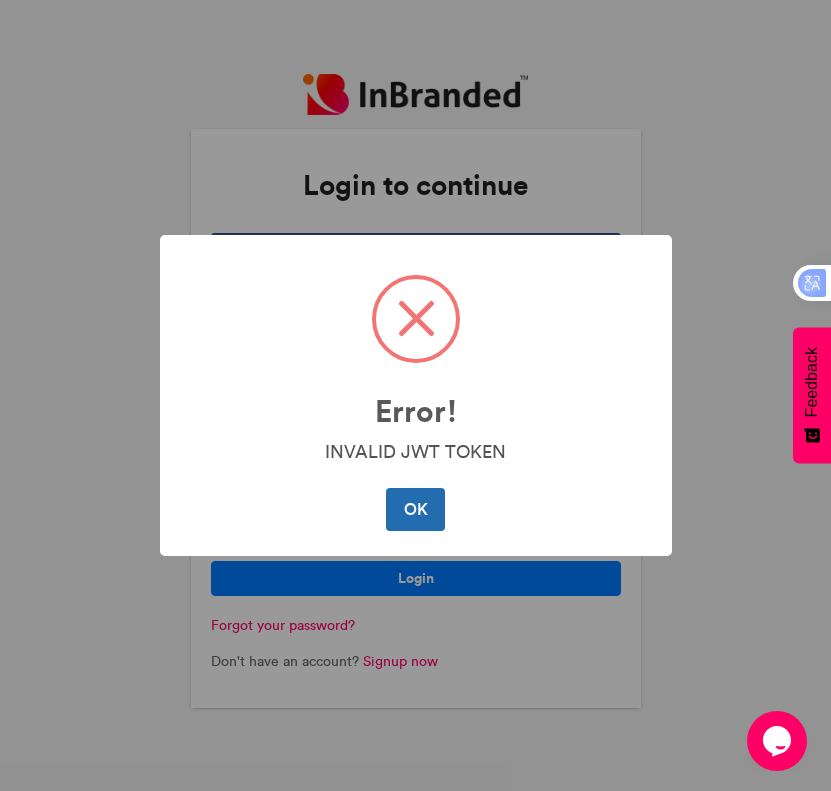 click on "OK" at bounding box center [415, 509] 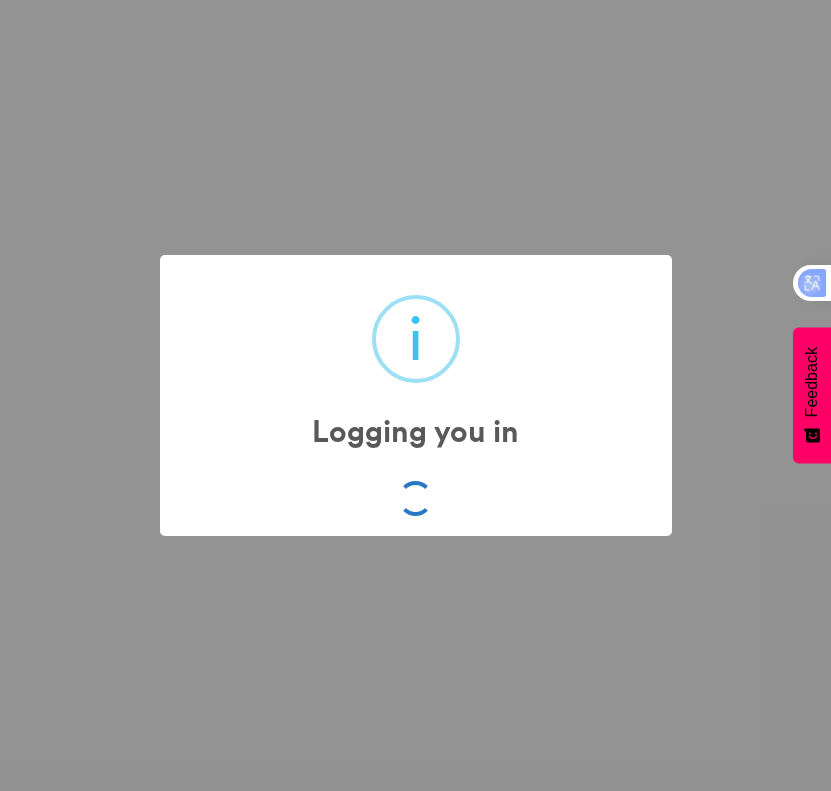 scroll, scrollTop: 0, scrollLeft: 0, axis: both 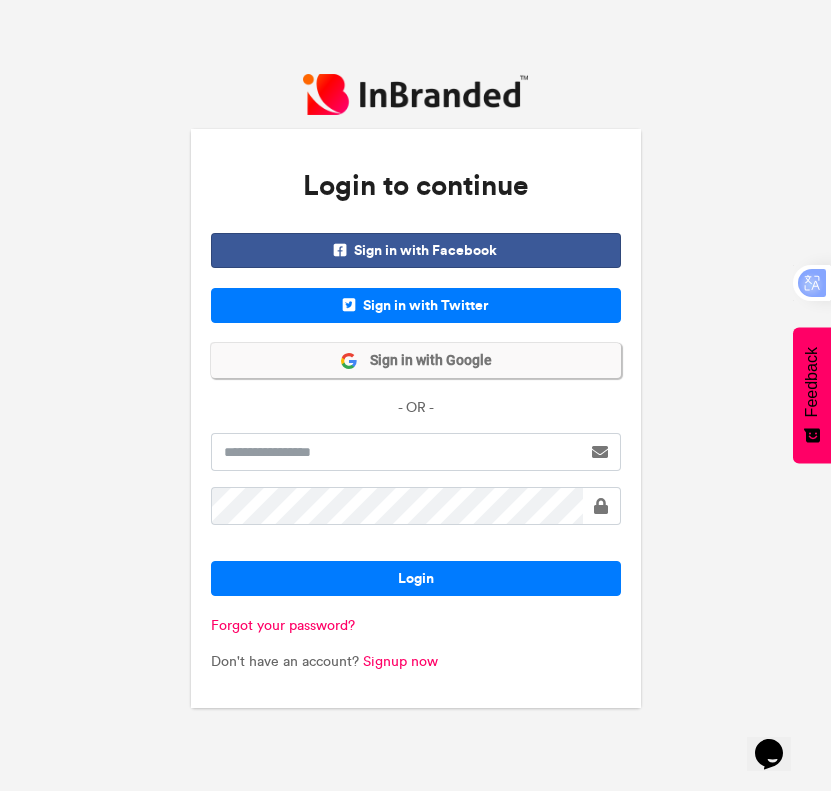 click on "Sign in with Google" at bounding box center [425, 361] 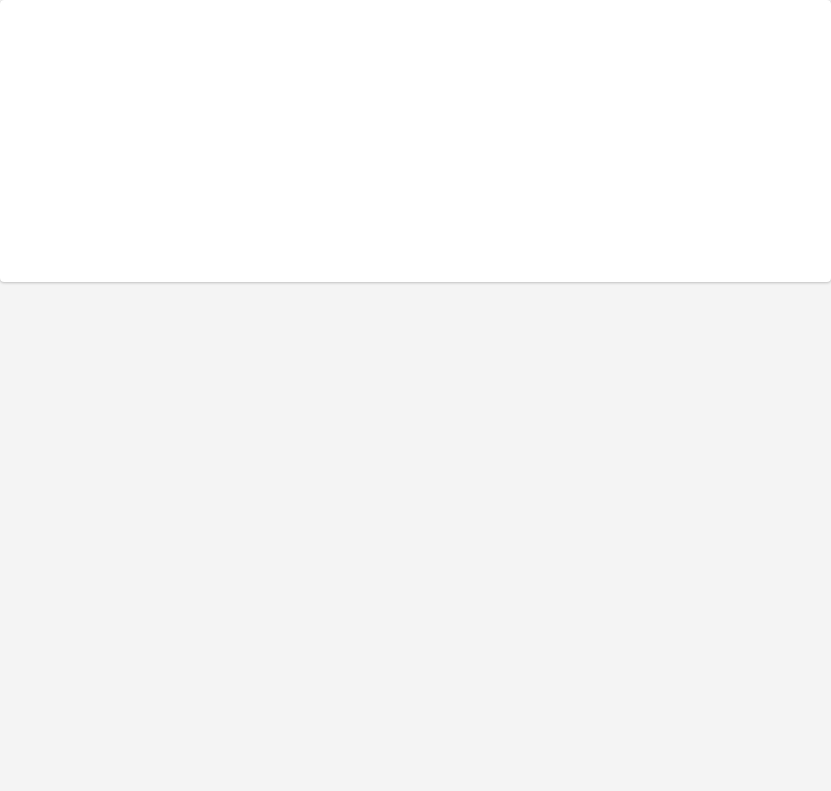 scroll, scrollTop: 0, scrollLeft: 0, axis: both 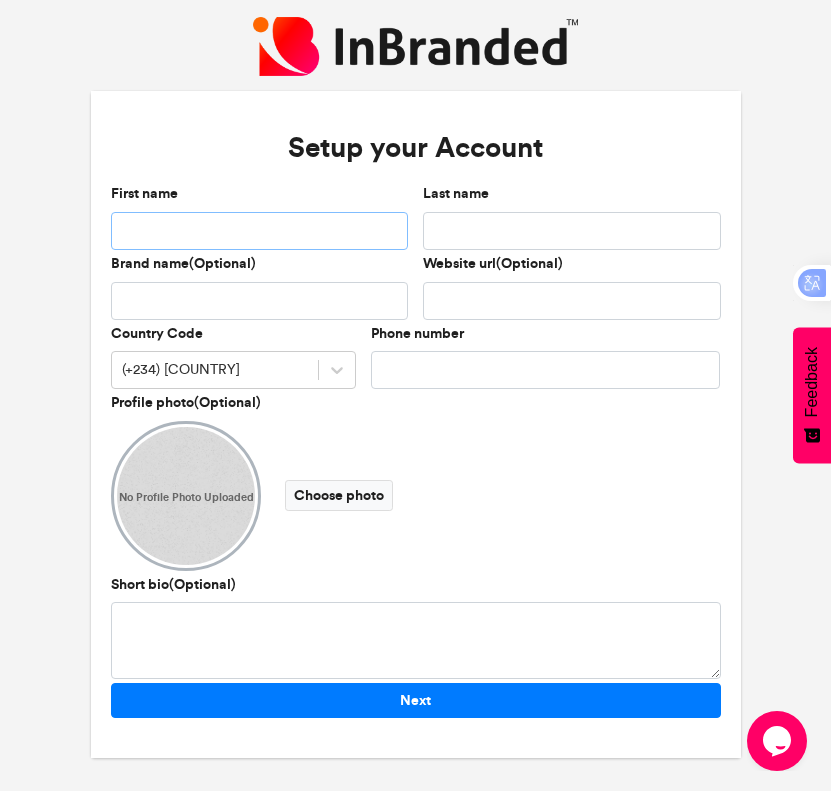 click on "First name" at bounding box center [260, 231] 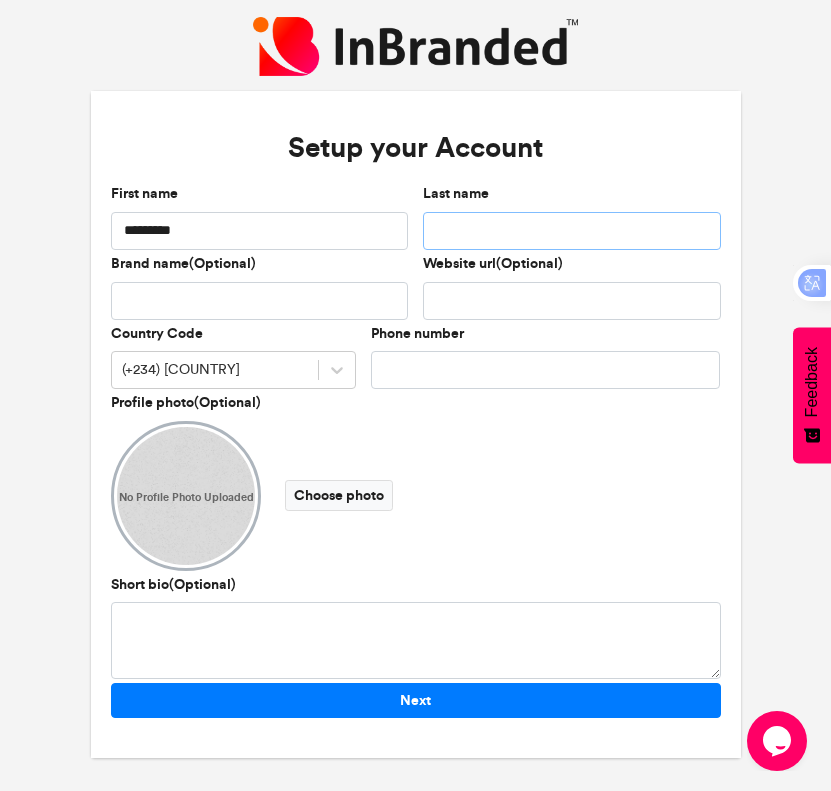 type on "*********" 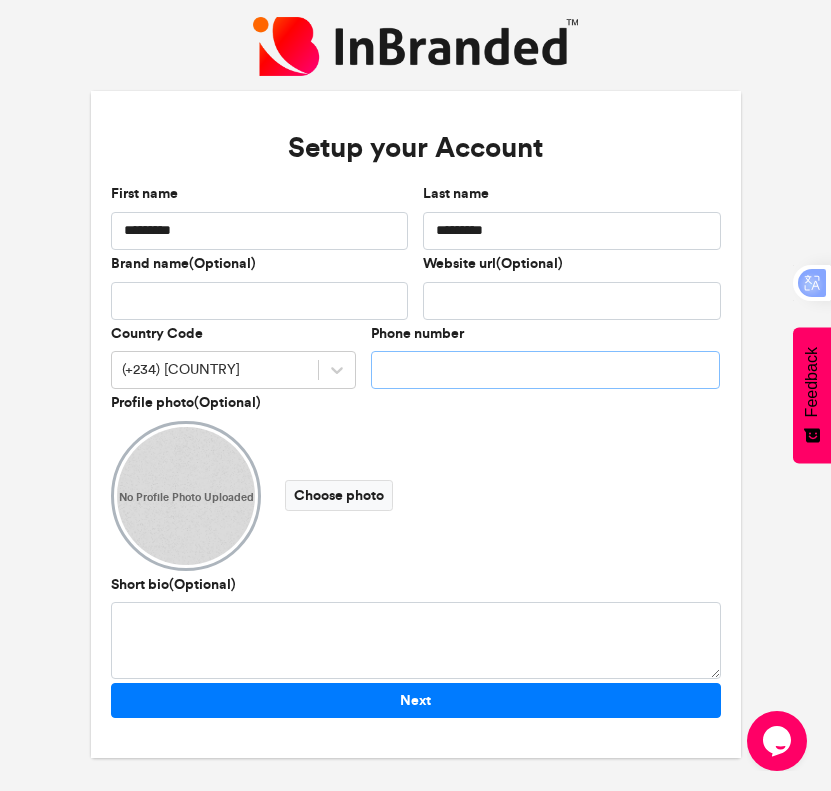 type on "**********" 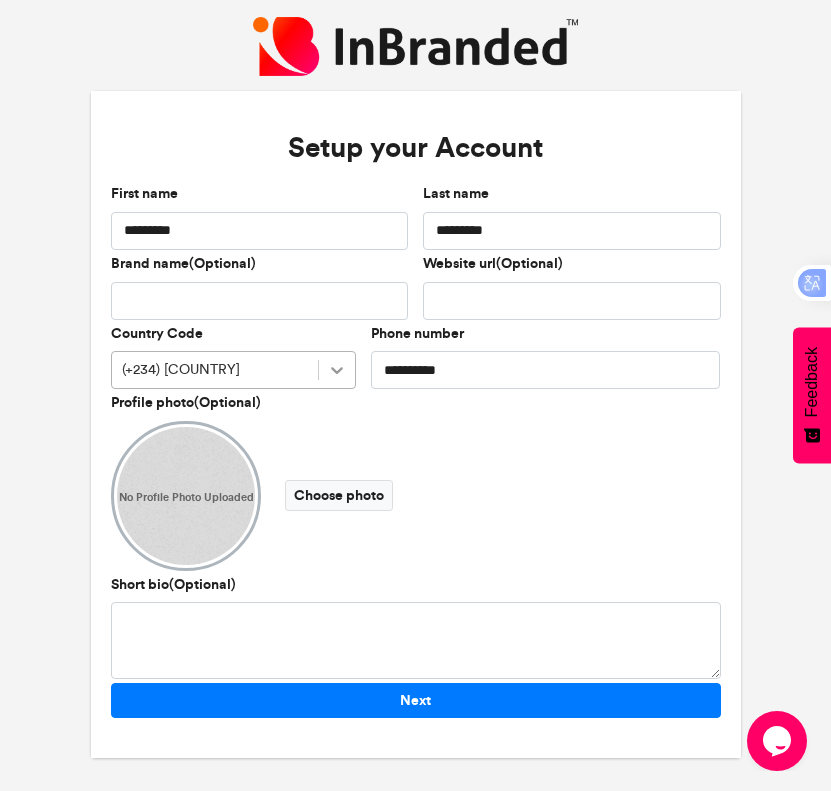 click 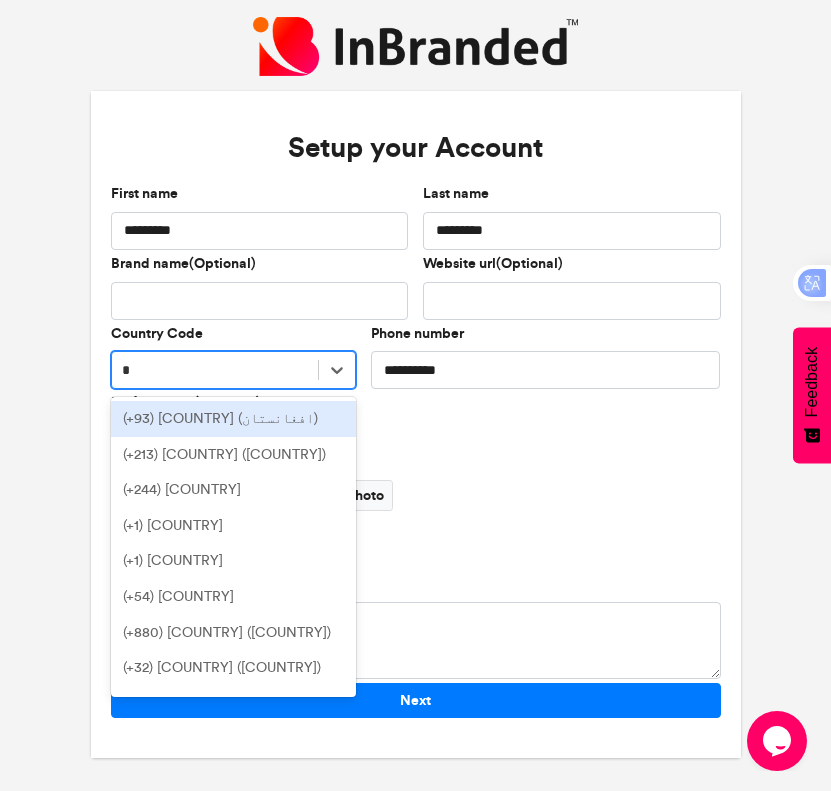 type on "**" 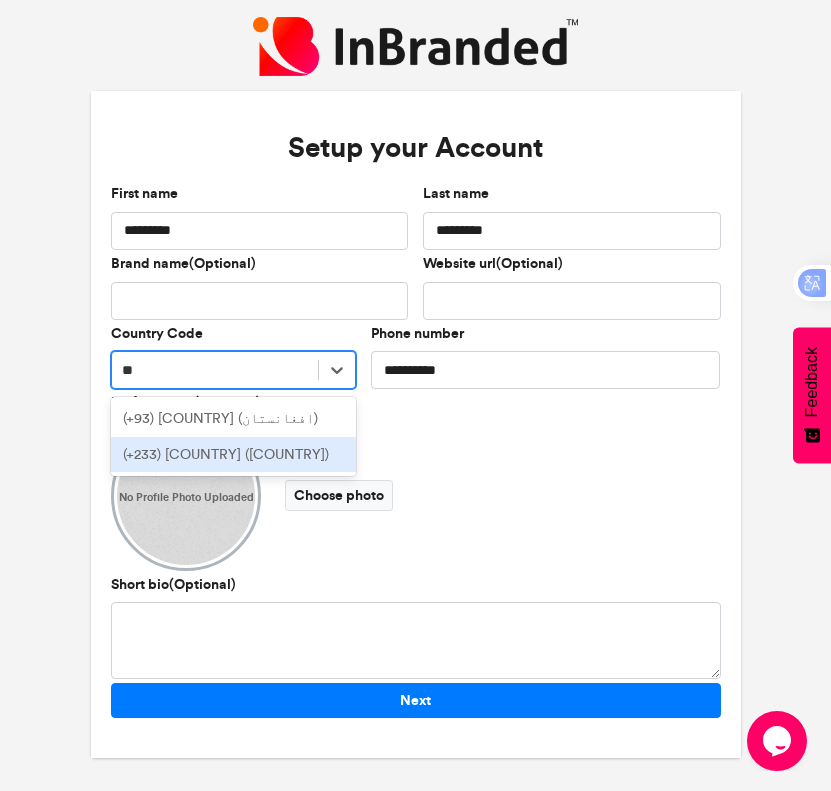 click on "(+233) [COUNTRY] ([COUNTRY])" at bounding box center [233, 455] 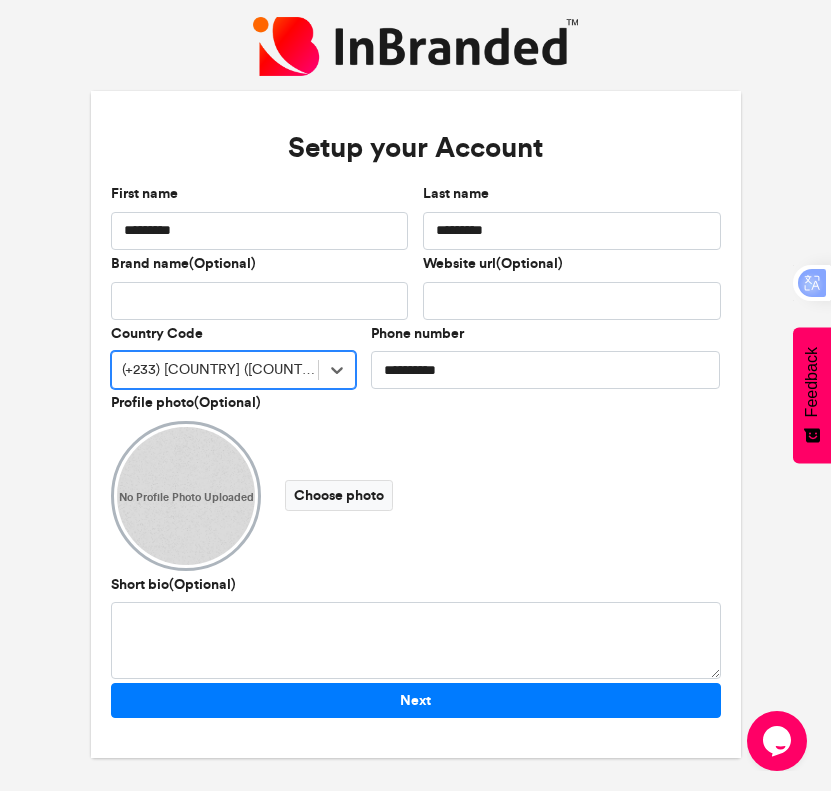 click on "Profile photo(Optional) No Profile Photo Uploaded Choose photo" at bounding box center [416, 482] 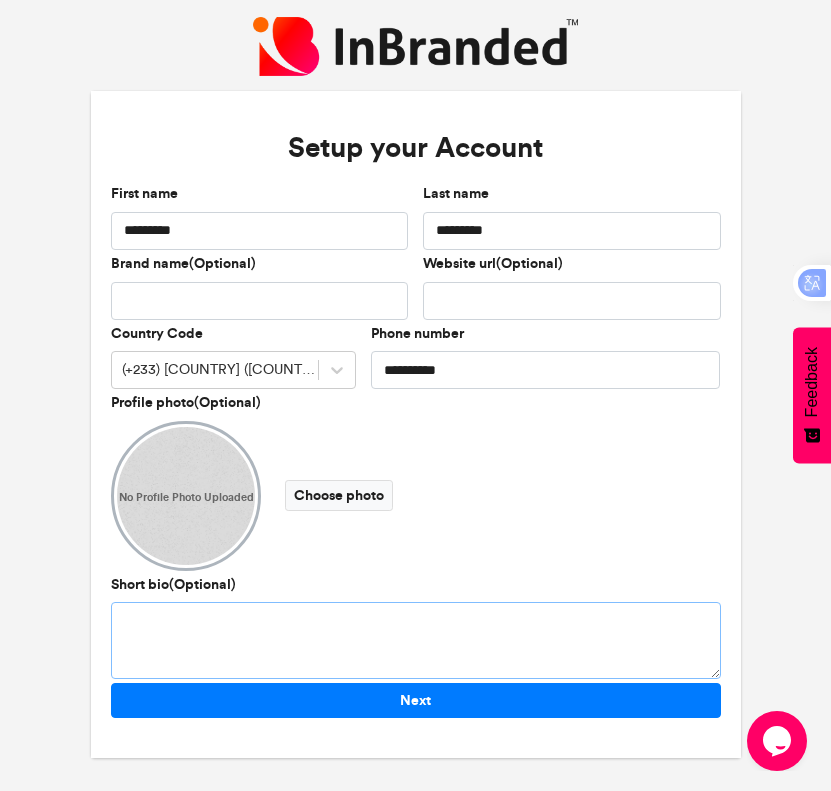 click on "Short bio(Optional)" at bounding box center (416, 640) 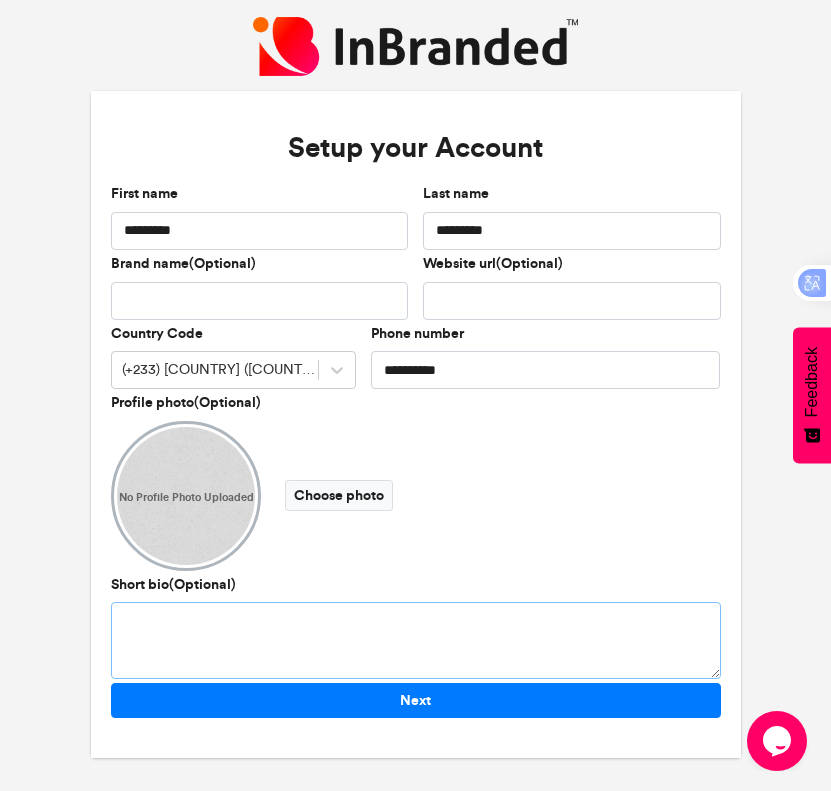 paste on "**********" 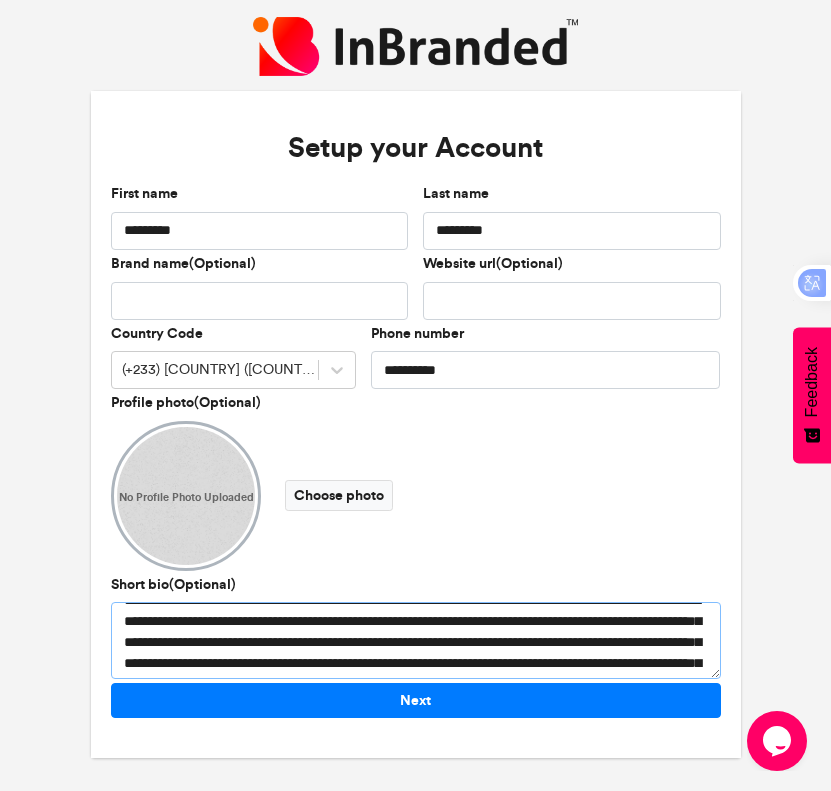 scroll, scrollTop: 0, scrollLeft: 0, axis: both 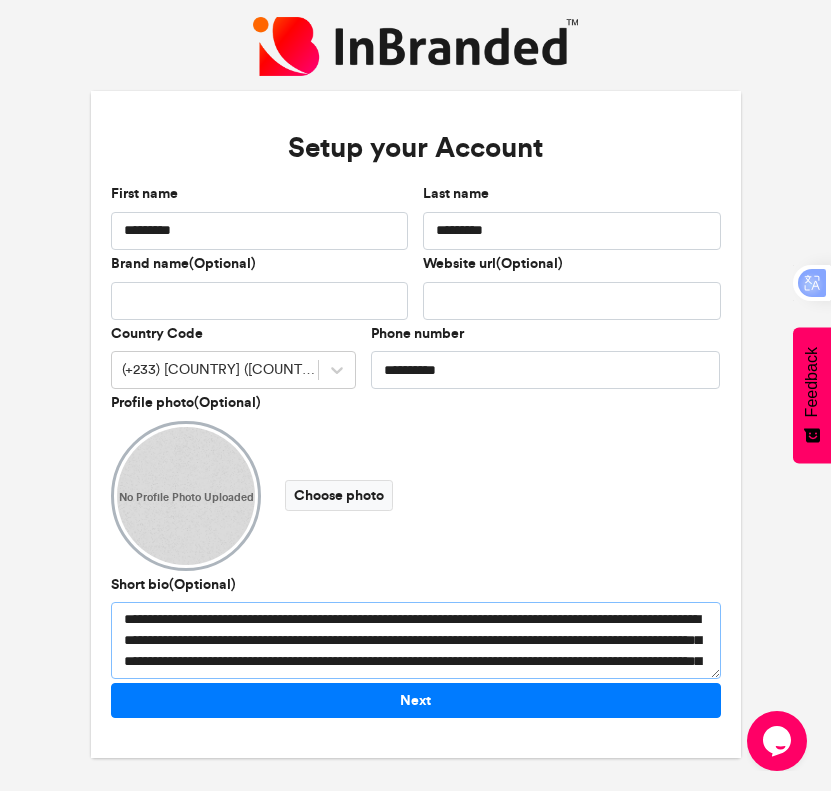 click on "**********" at bounding box center [416, 640] 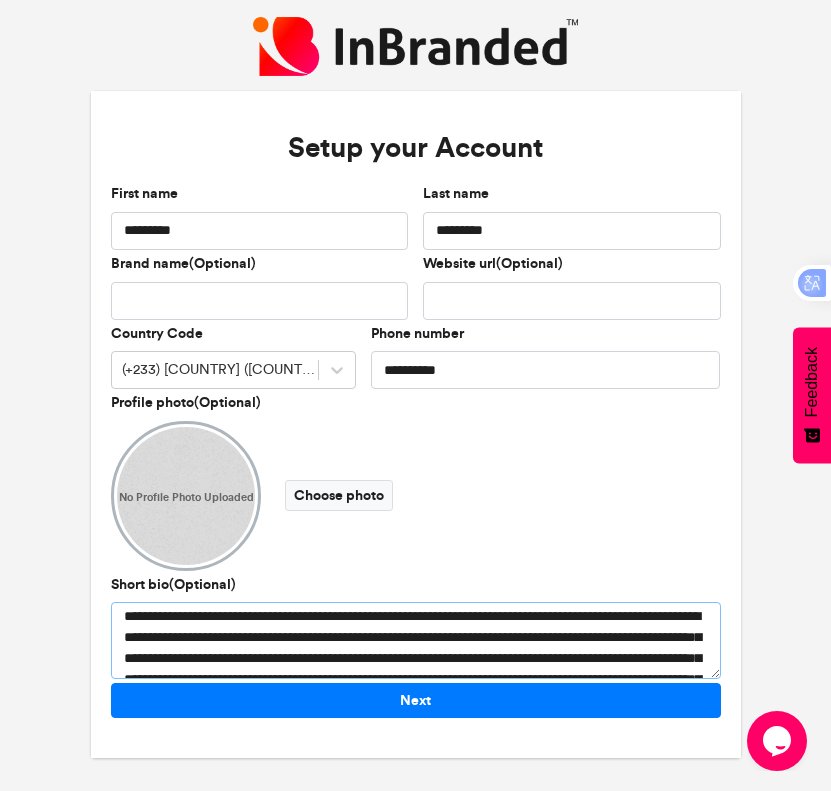scroll, scrollTop: 0, scrollLeft: 0, axis: both 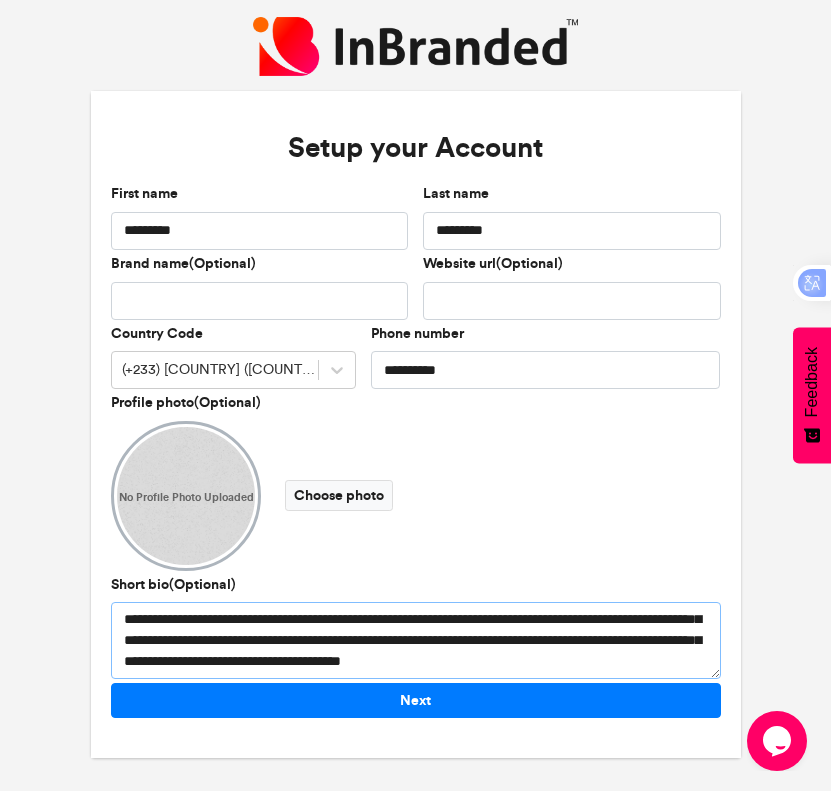 drag, startPoint x: 379, startPoint y: 662, endPoint x: 398, endPoint y: 632, distance: 35.510563 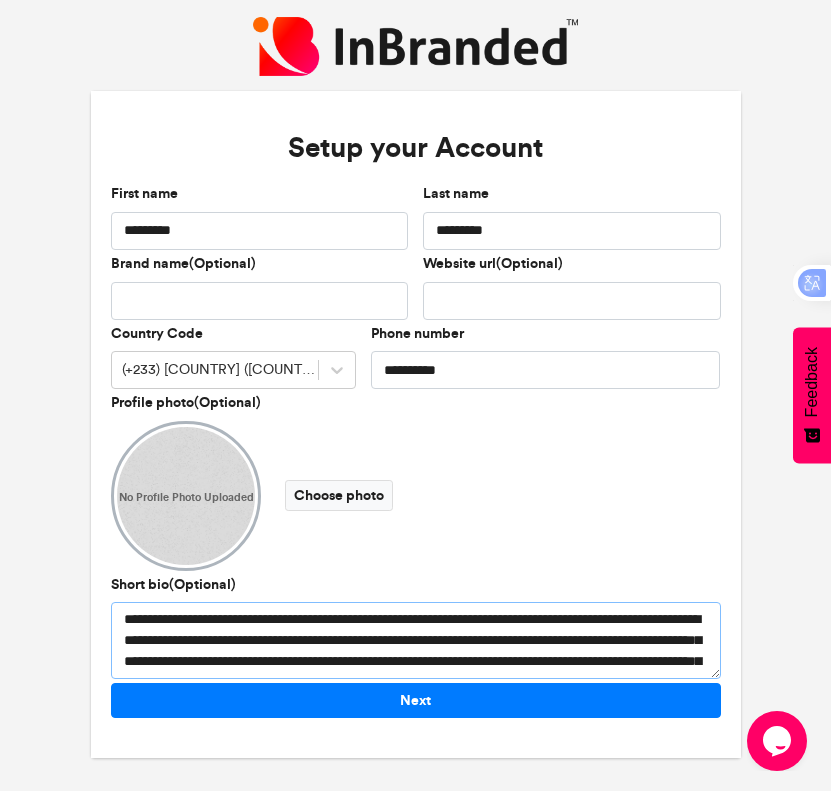 click on "**********" at bounding box center (416, 640) 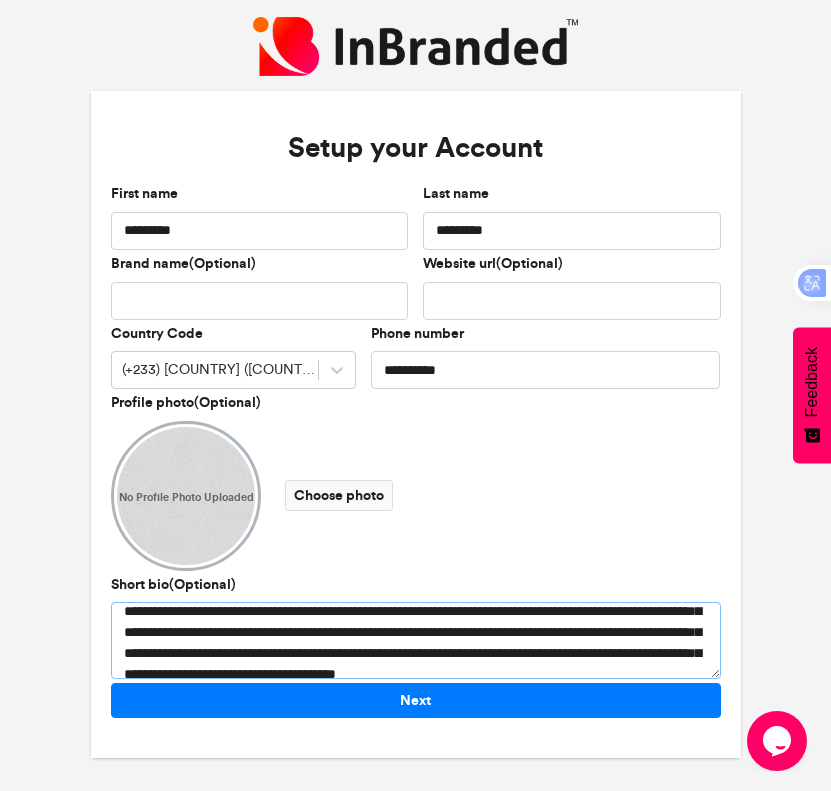 scroll, scrollTop: 0, scrollLeft: 0, axis: both 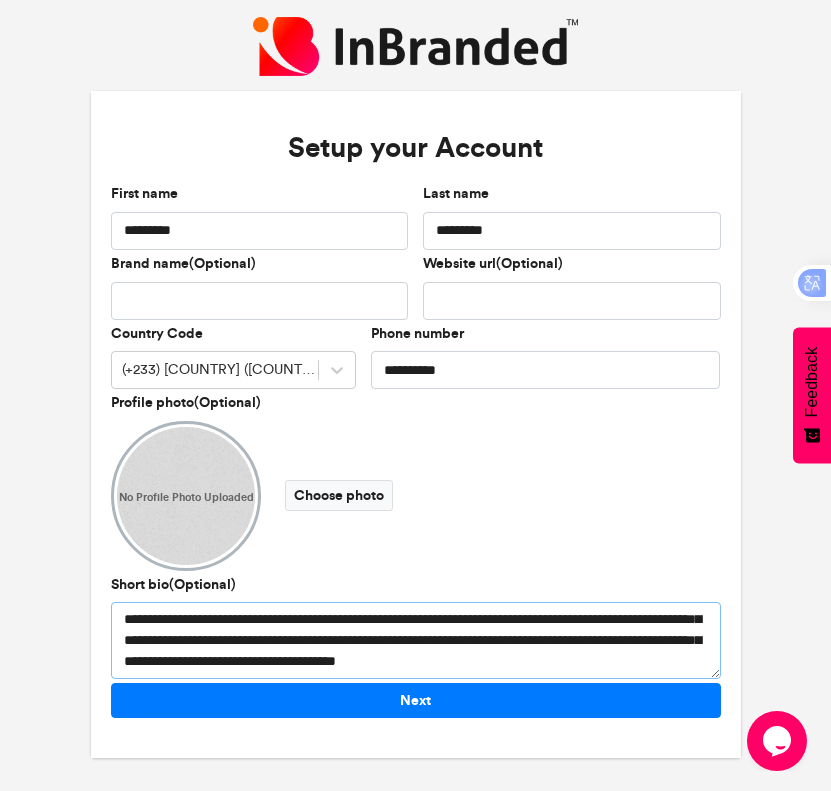 drag, startPoint x: 380, startPoint y: 658, endPoint x: 414, endPoint y: 661, distance: 34.132095 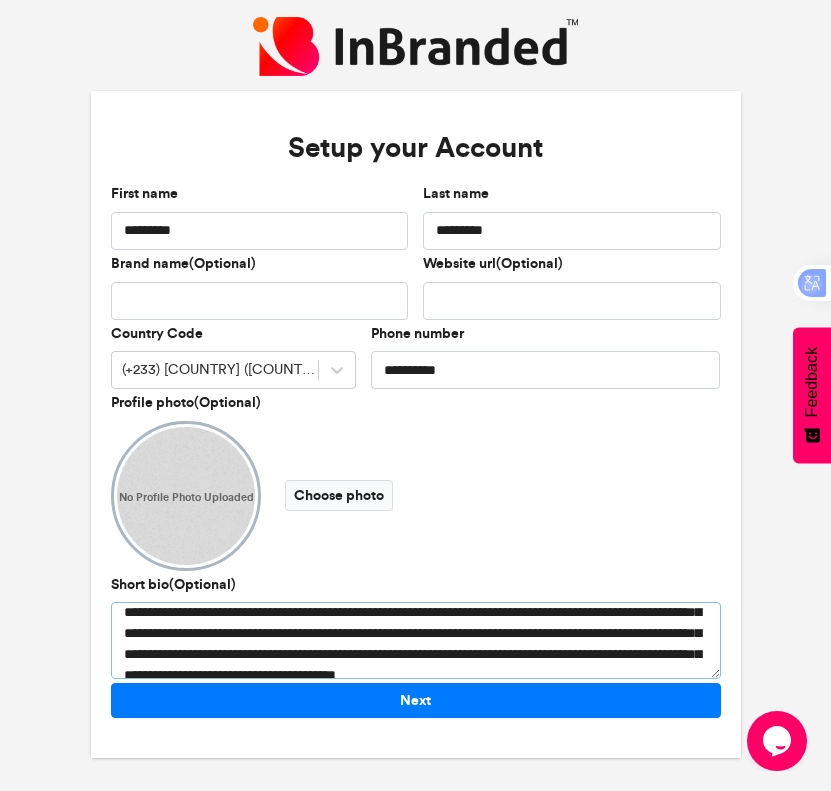 scroll, scrollTop: 0, scrollLeft: 0, axis: both 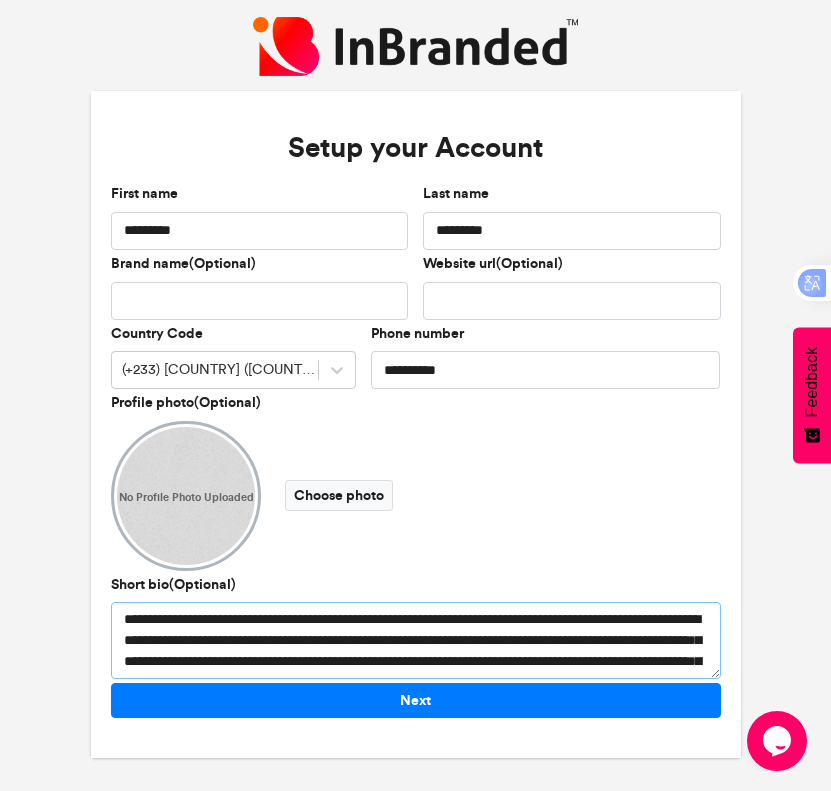 click on "**********" at bounding box center (416, 640) 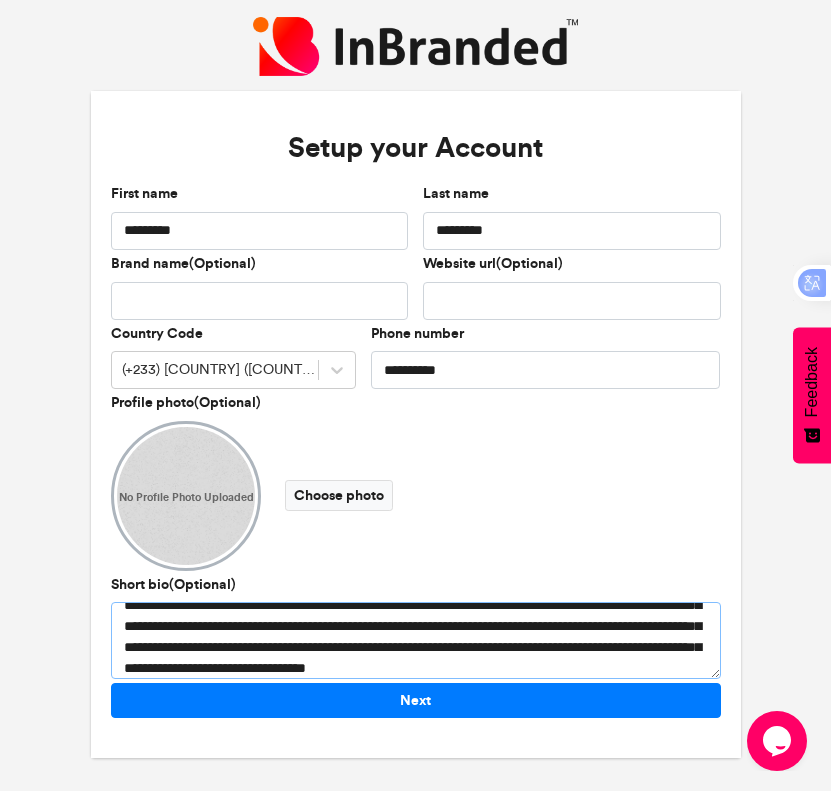 scroll, scrollTop: 56, scrollLeft: 0, axis: vertical 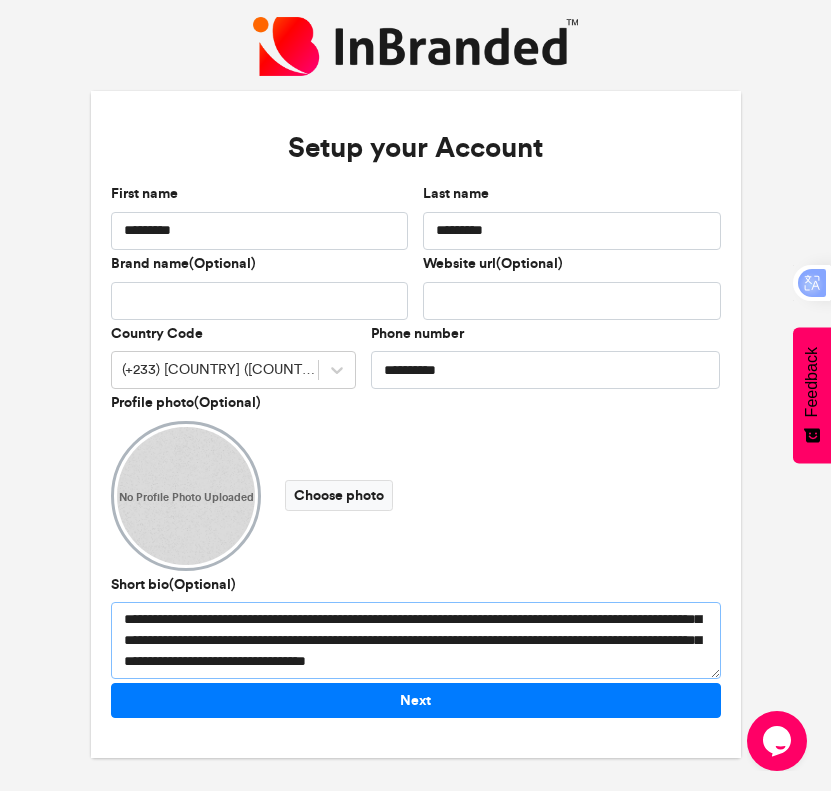 drag, startPoint x: 208, startPoint y: 650, endPoint x: 129, endPoint y: 663, distance: 80.06248 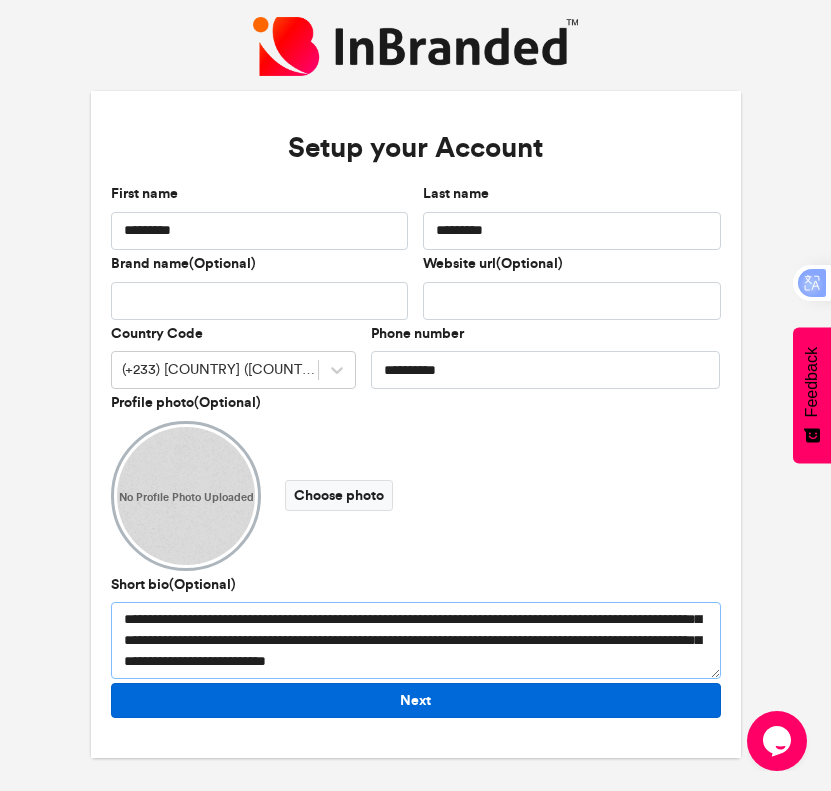 type on "**********" 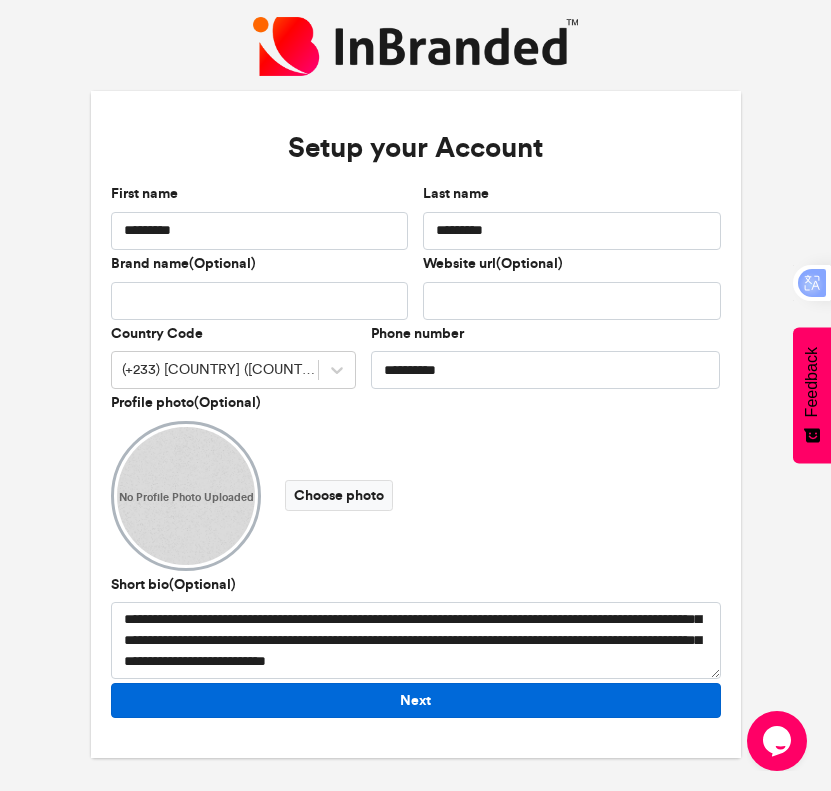 click on "Next" at bounding box center (416, 700) 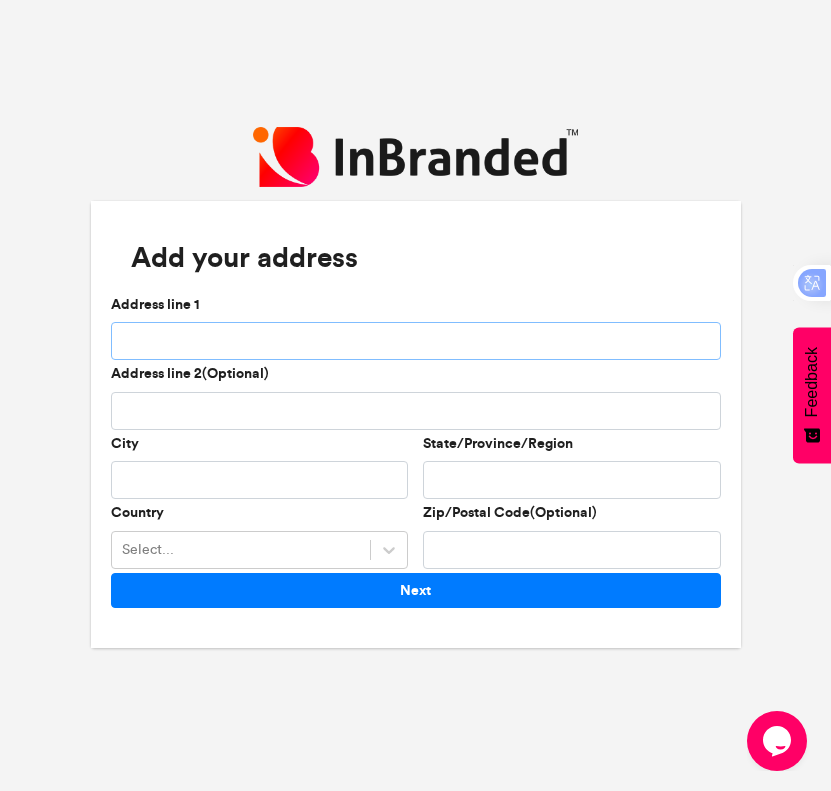 click on "Address line 1" at bounding box center (416, 341) 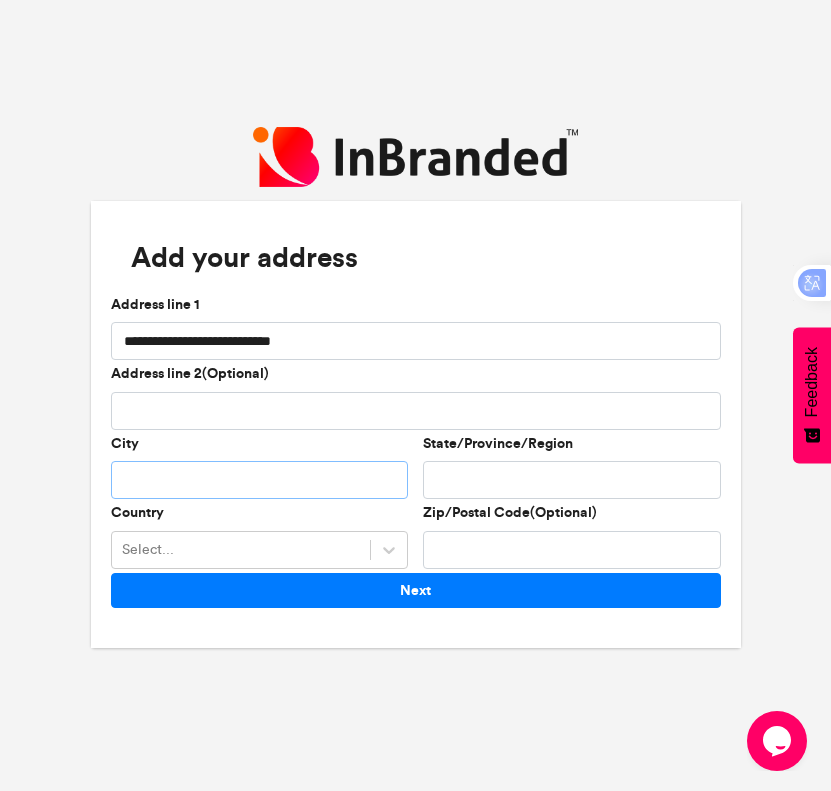 type on "**********" 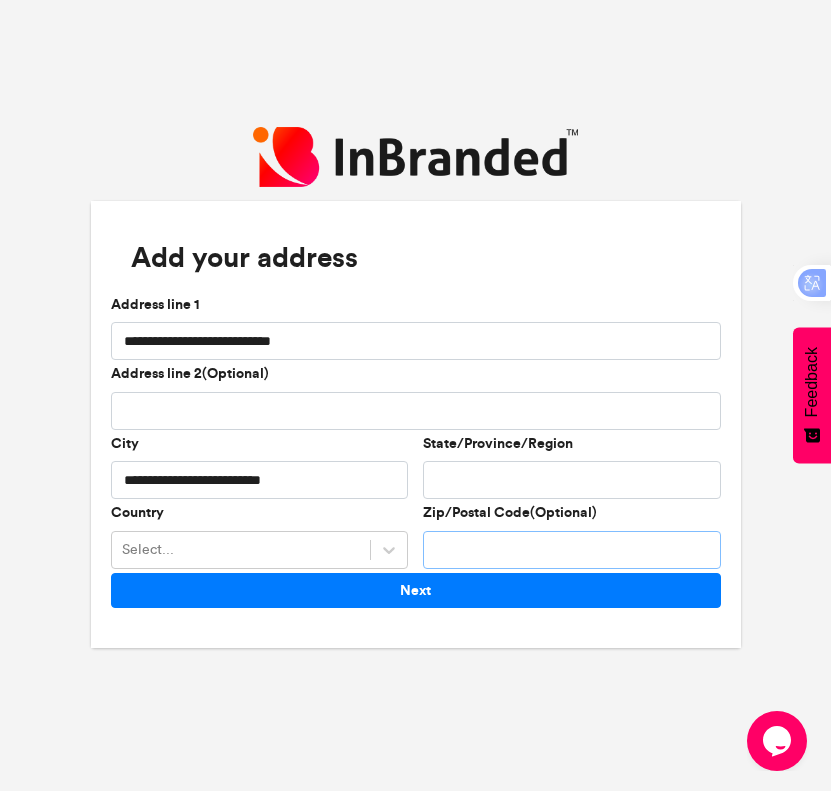type on "******" 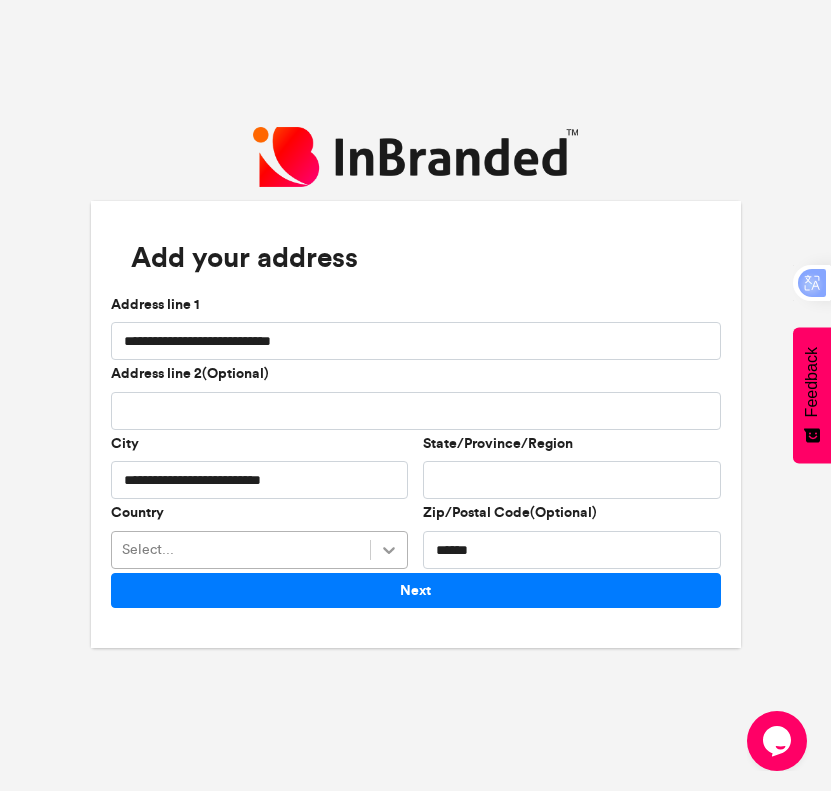 click at bounding box center [389, 550] 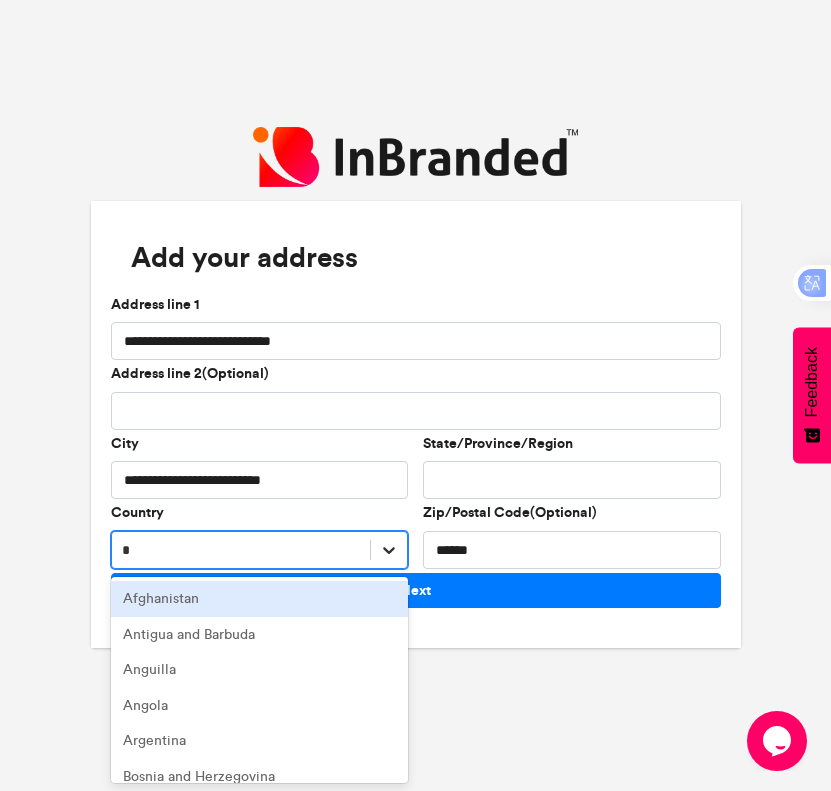 type on "**" 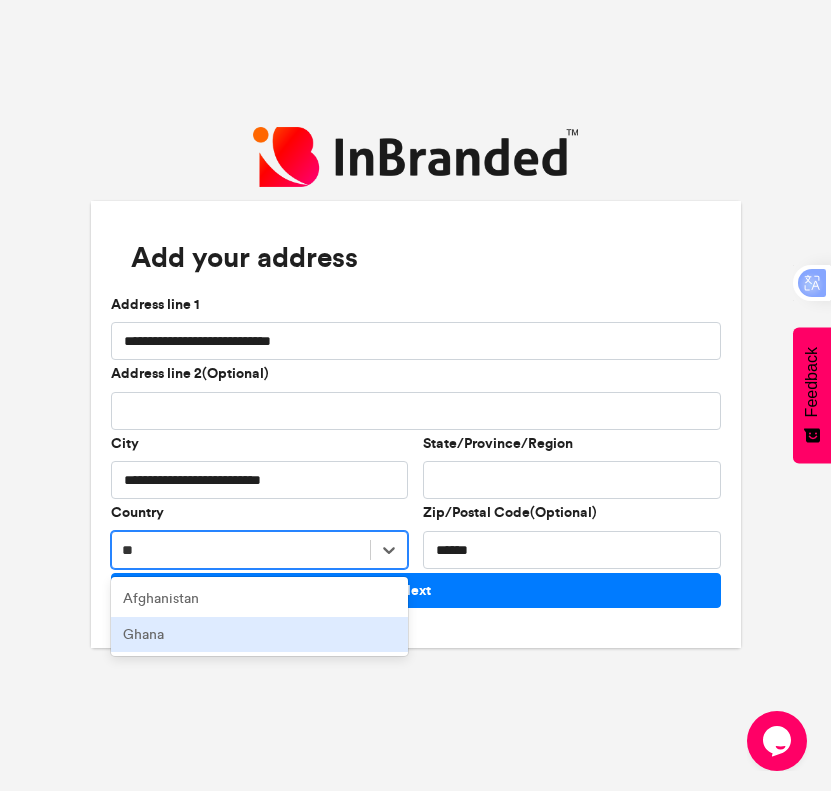 click on "Ghana" at bounding box center [260, 635] 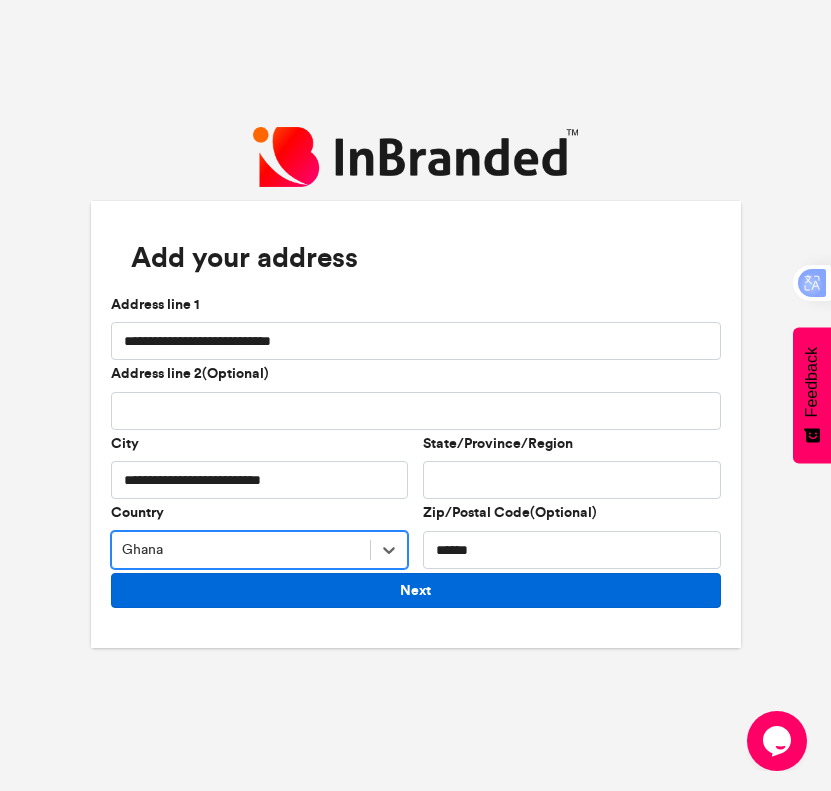 click on "Next" at bounding box center [416, 590] 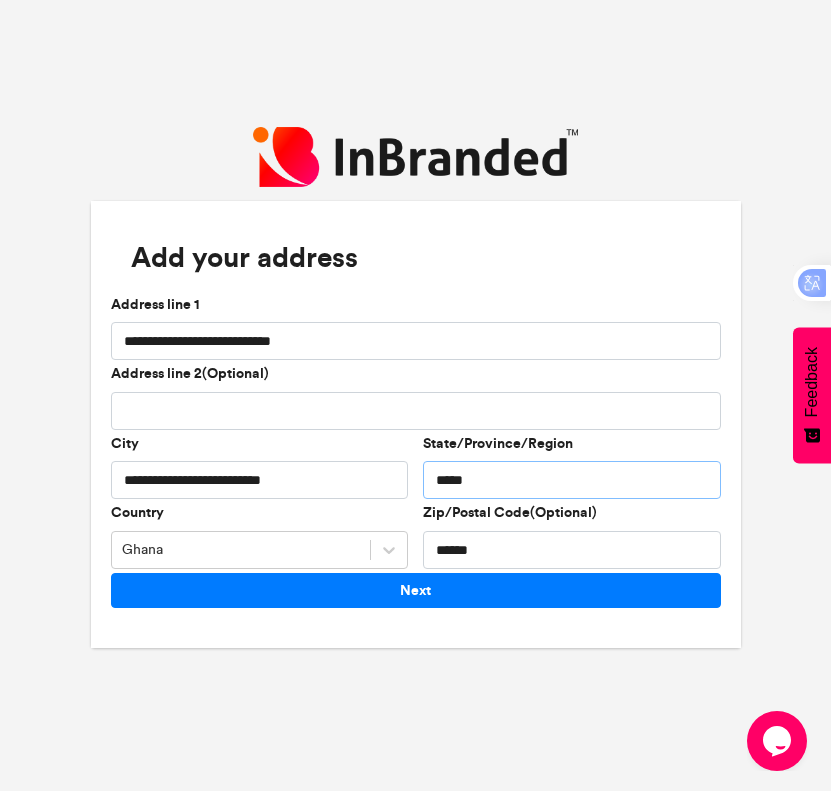 click on "*****" at bounding box center [572, 480] 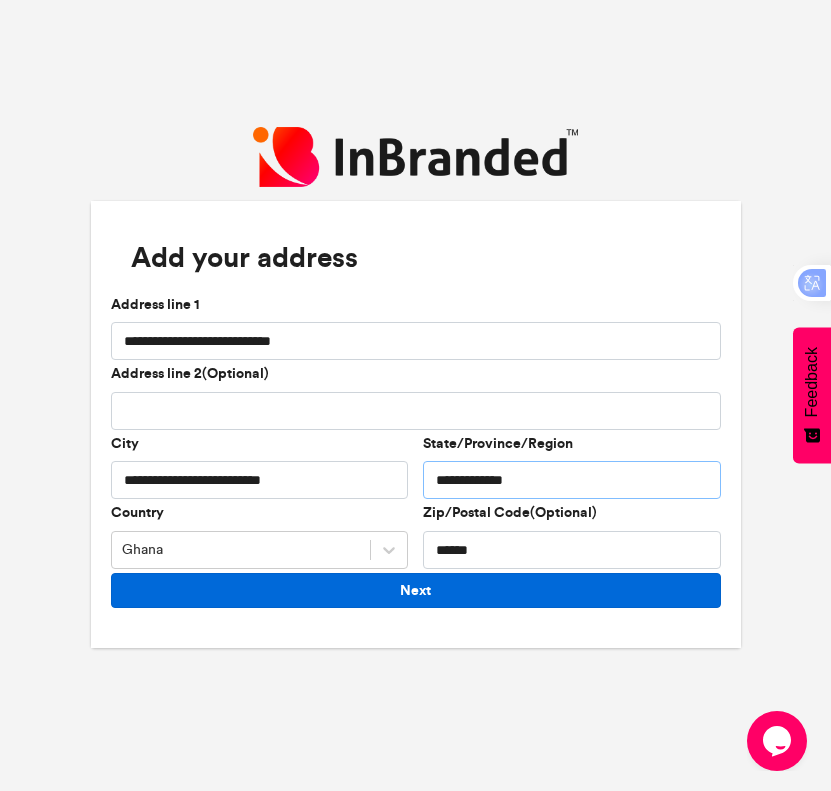 type on "**********" 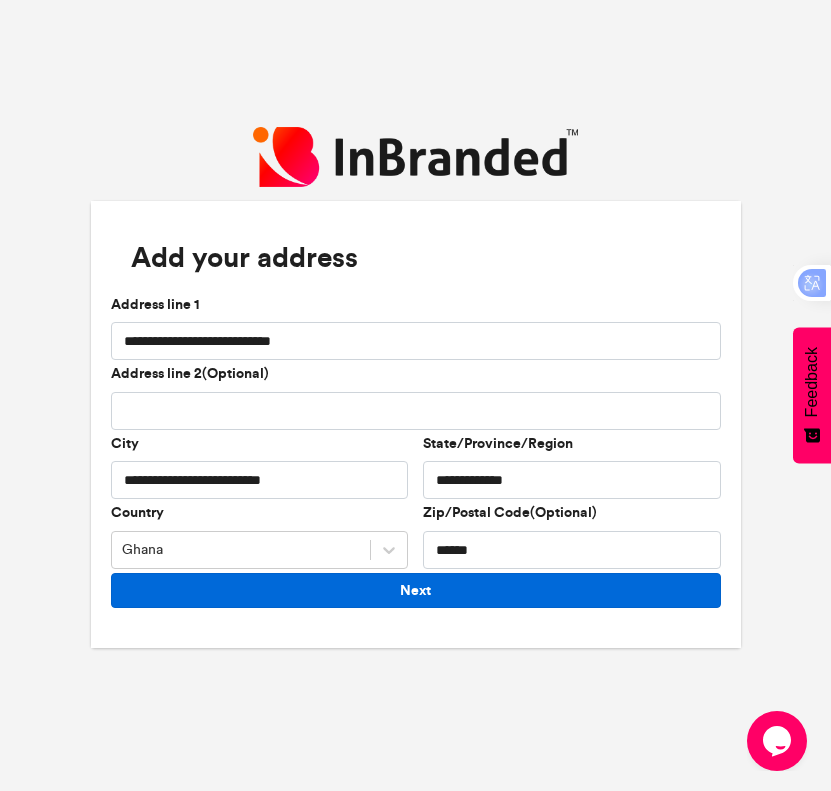 click on "Next" at bounding box center (416, 590) 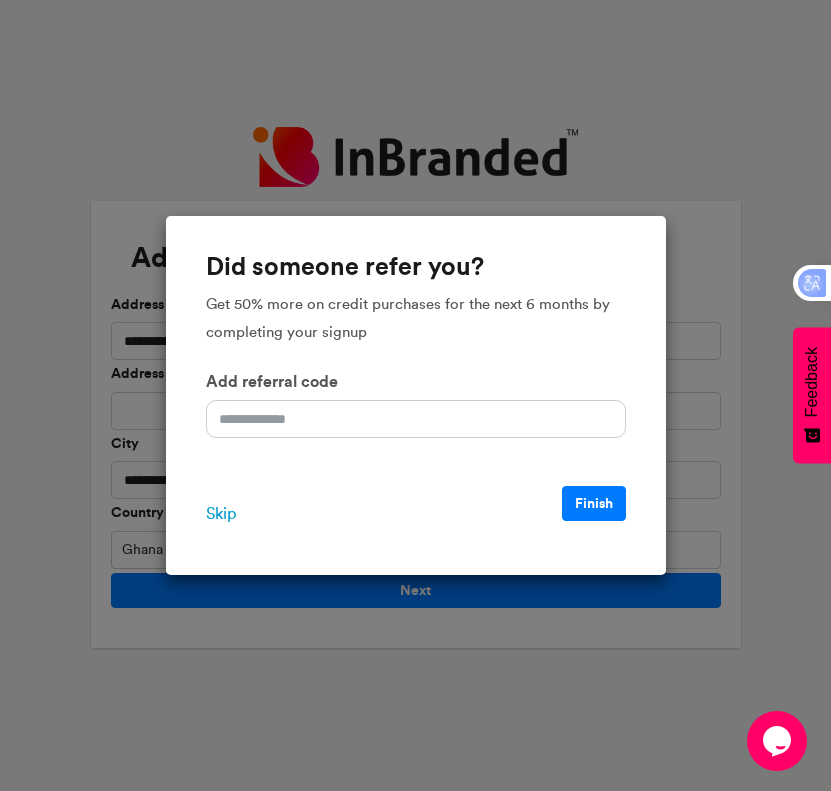 click on "Skip" at bounding box center [221, 514] 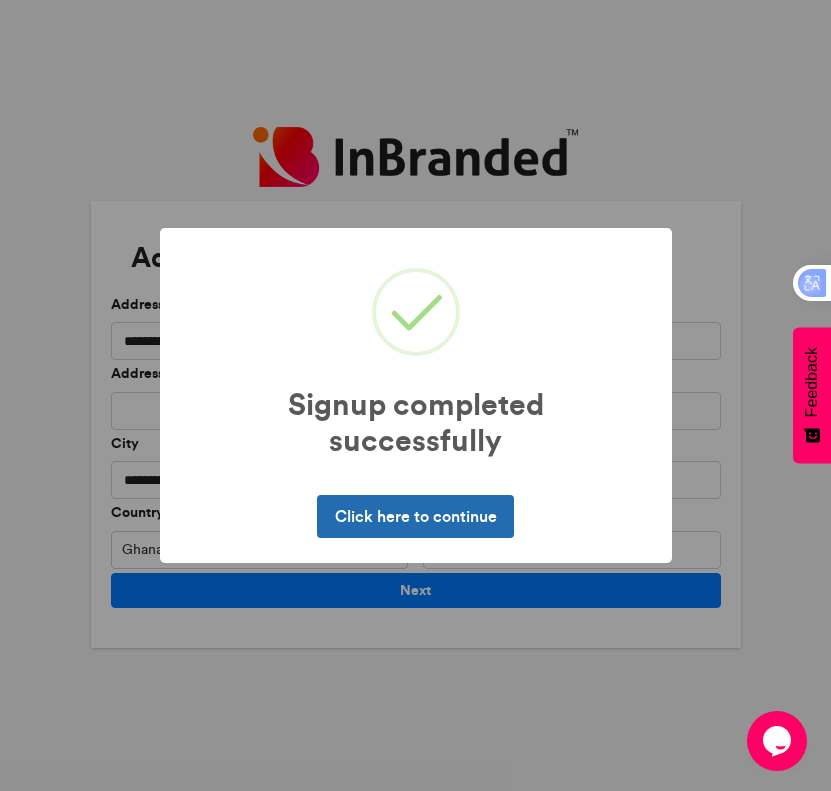 click on "Click here to continue" at bounding box center (415, 516) 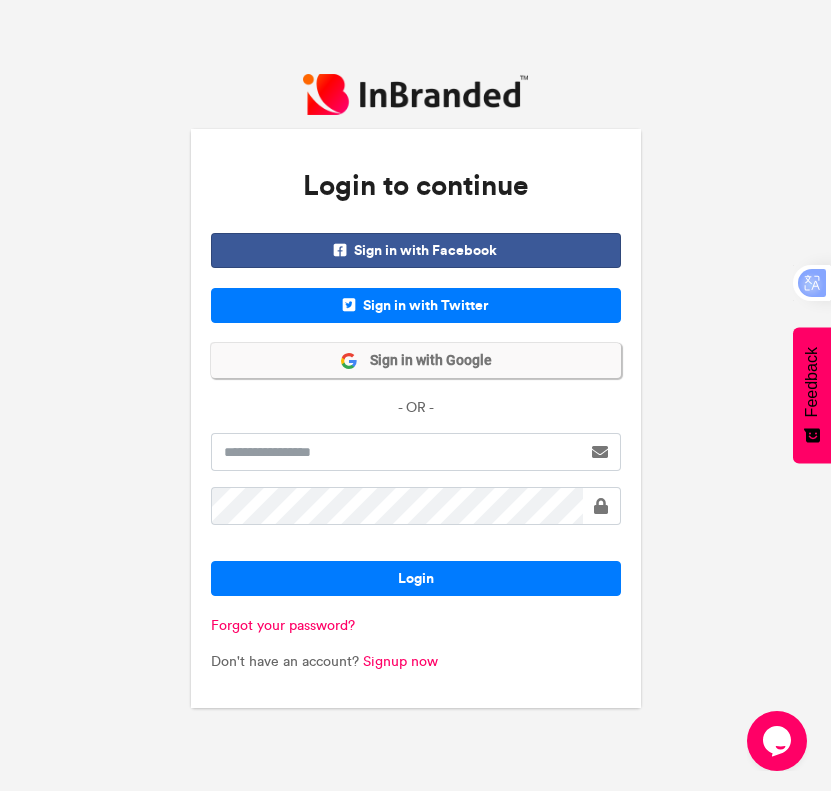 click on "Sign in with Google" at bounding box center (425, 361) 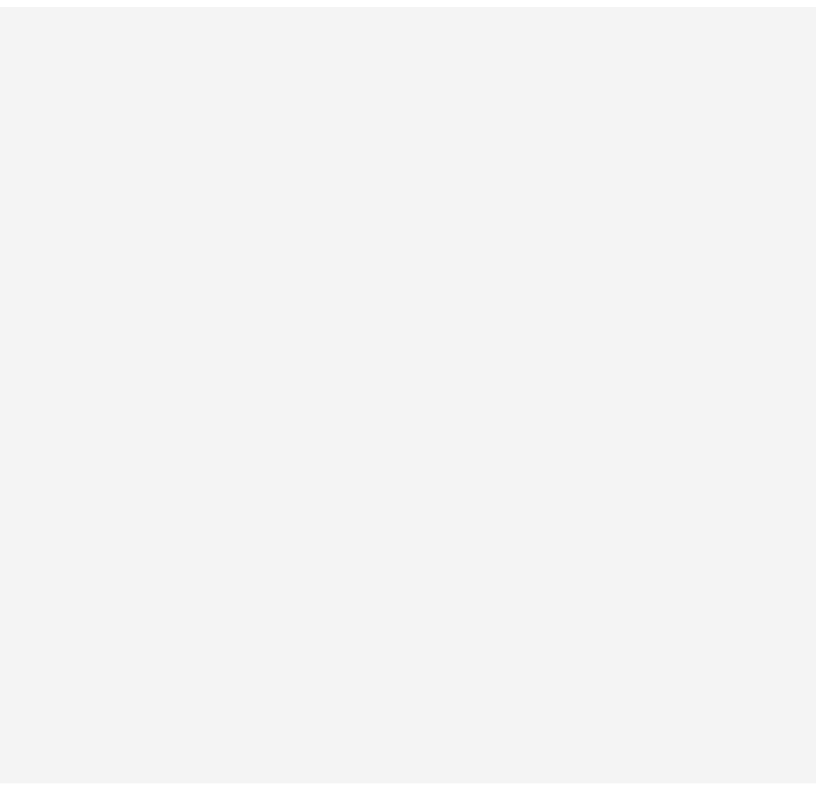 scroll, scrollTop: 0, scrollLeft: 0, axis: both 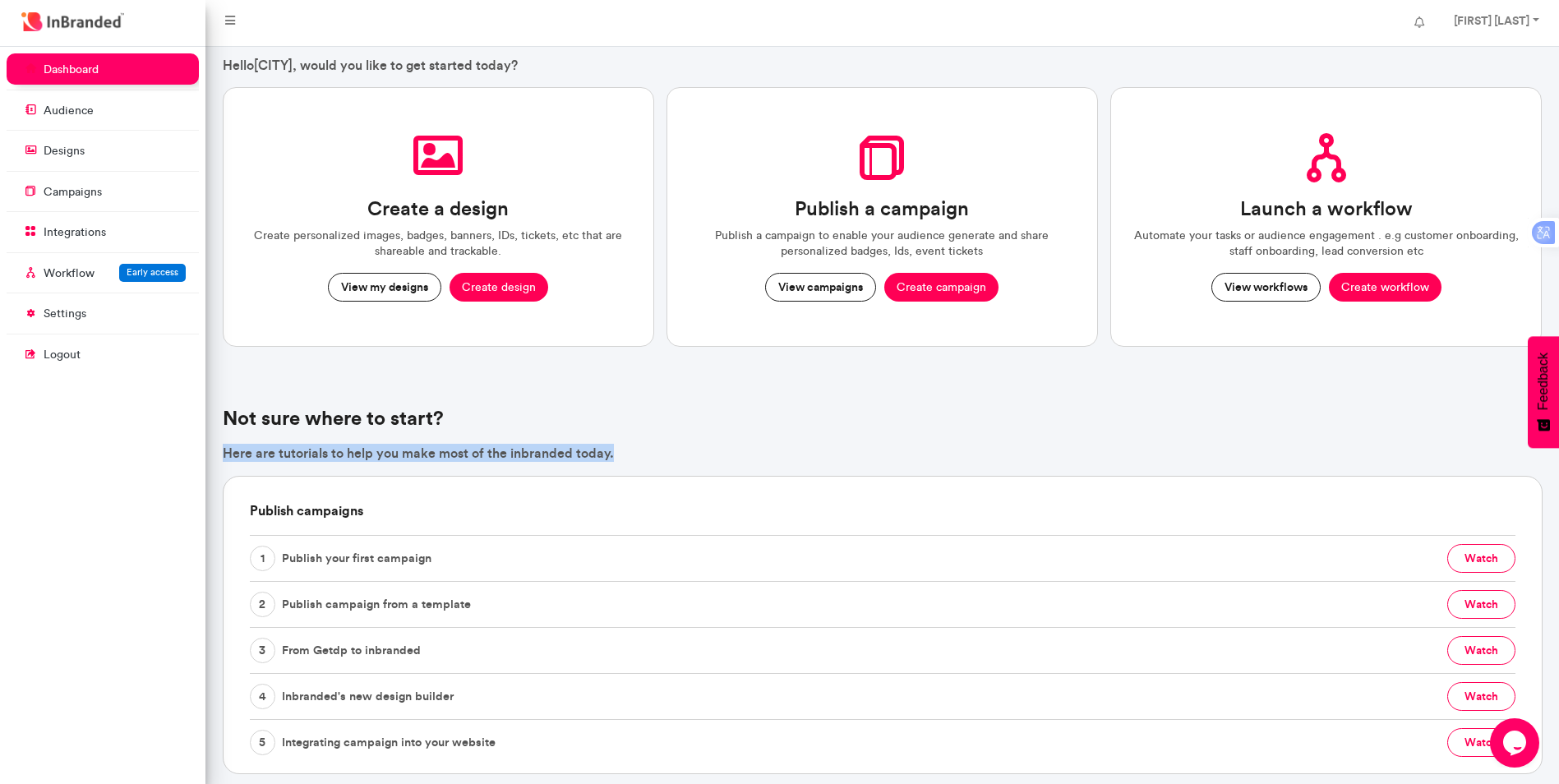 drag, startPoint x: 226, startPoint y: 450, endPoint x: 663, endPoint y: 443, distance: 437.0561 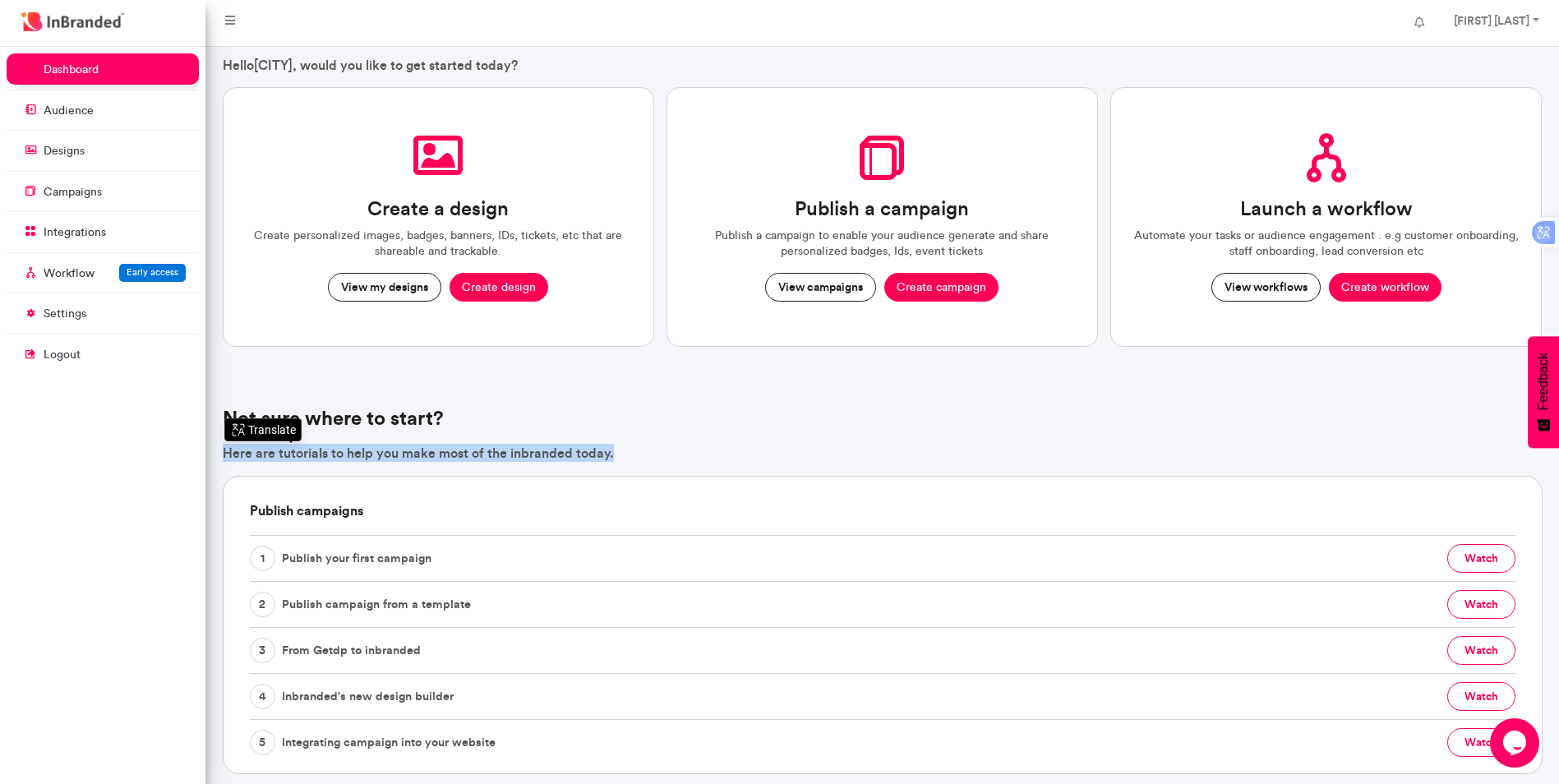 drag, startPoint x: 676, startPoint y: 443, endPoint x: 632, endPoint y: 458, distance: 46.48656 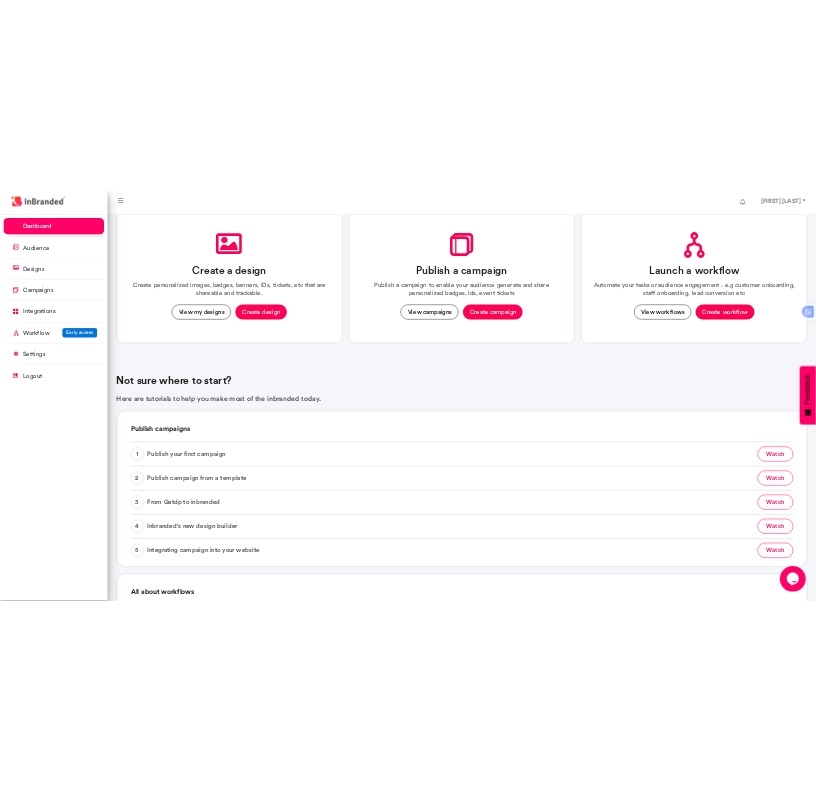 scroll, scrollTop: 100, scrollLeft: 0, axis: vertical 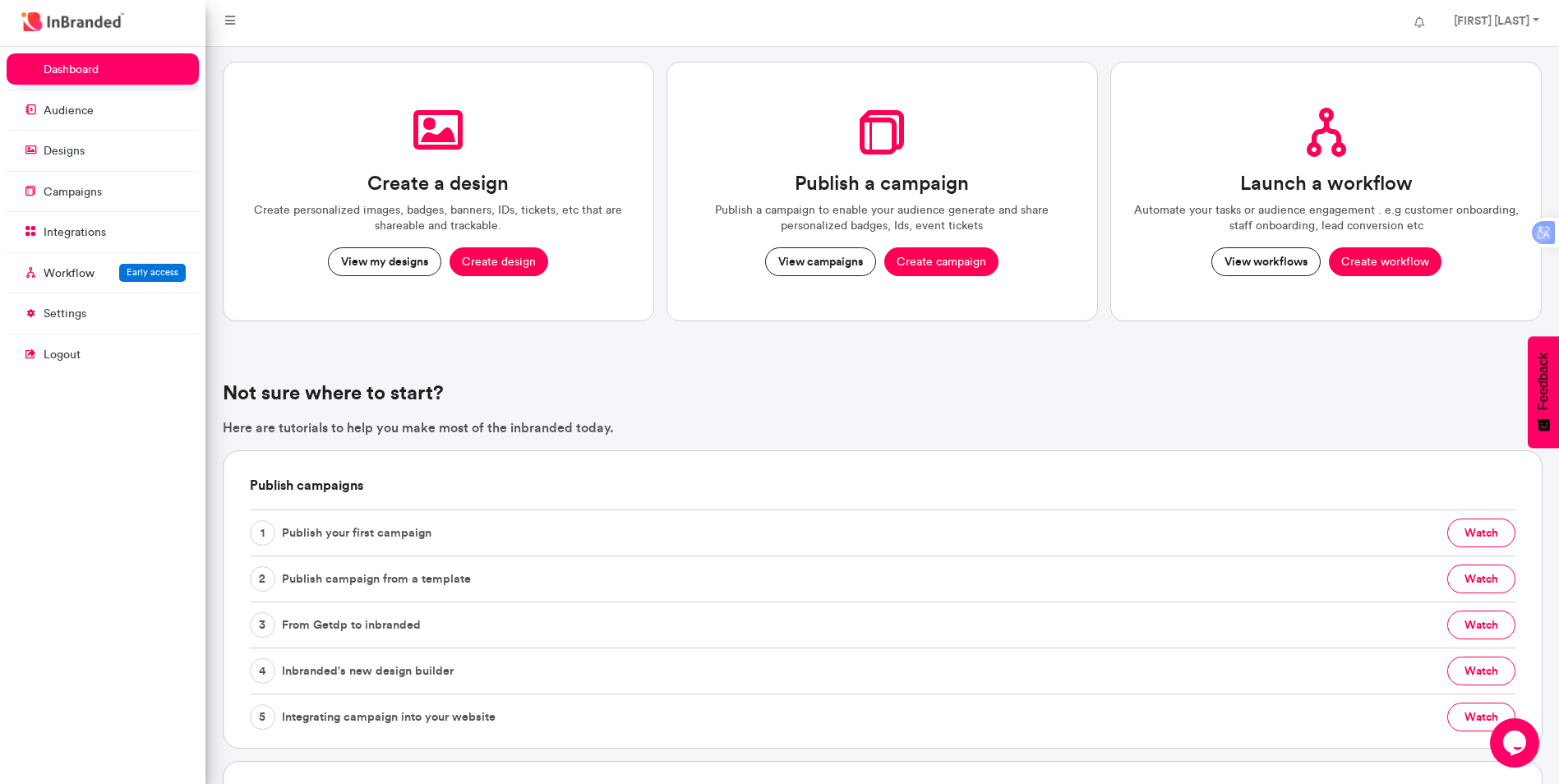 click on "Automate your tasks or audience engagement . e.g customer onboarding, staff onboarding, lead conversion etc" at bounding box center [1326, 218] 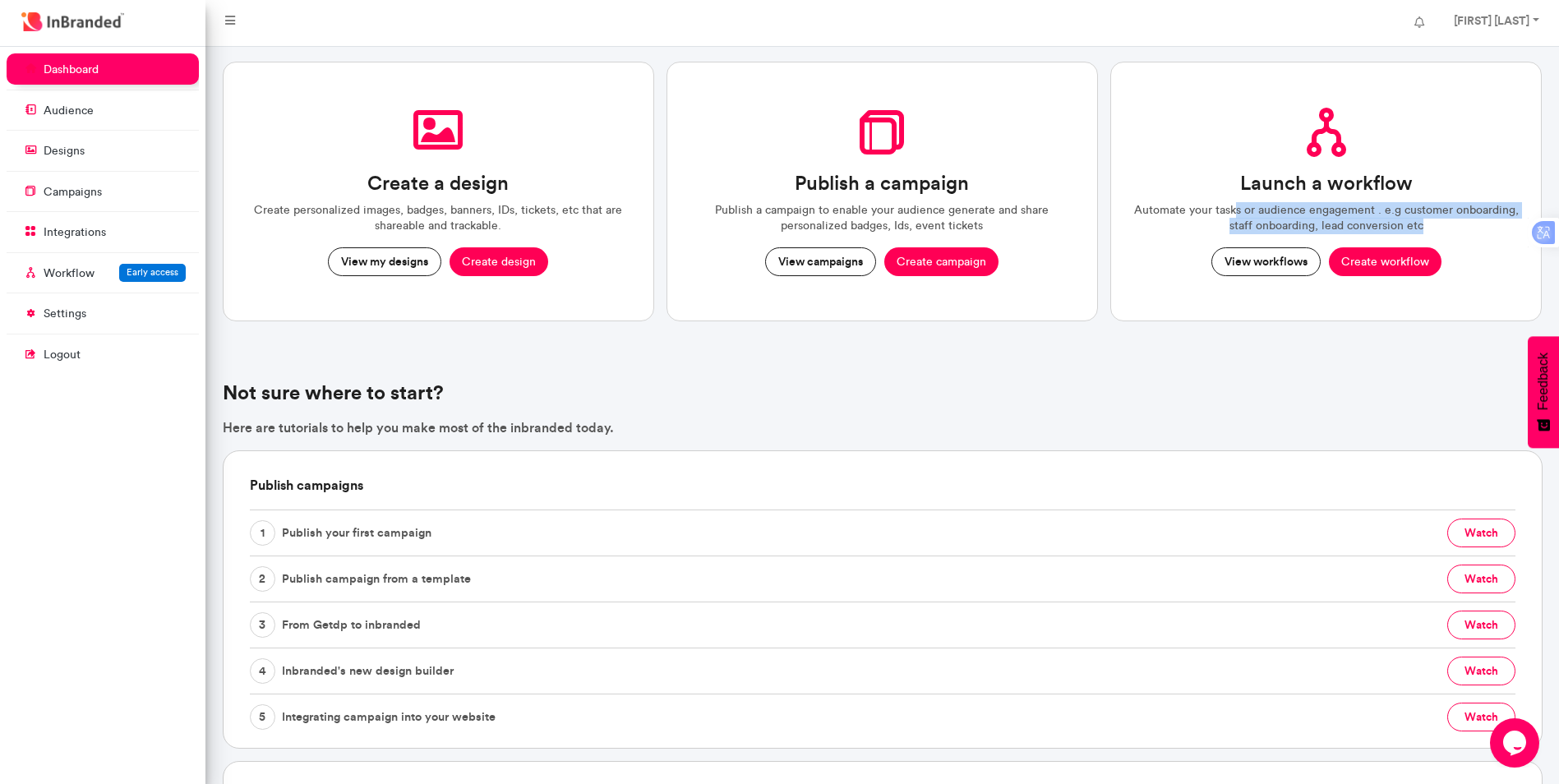 drag, startPoint x: 1236, startPoint y: 210, endPoint x: 1454, endPoint y: 223, distance: 218.38727 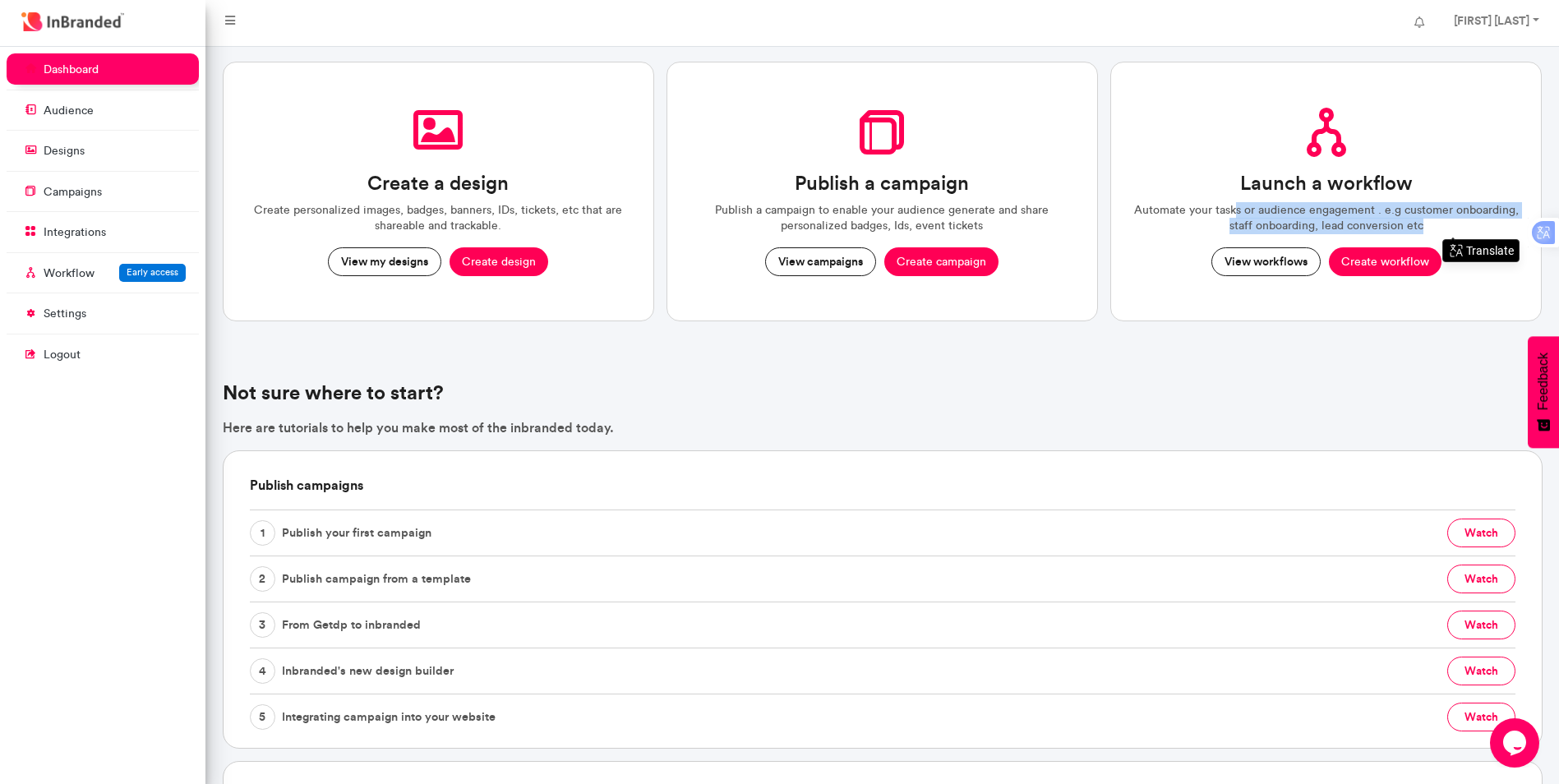 drag, startPoint x: 1454, startPoint y: 223, endPoint x: 1432, endPoint y: 227, distance: 22.36068 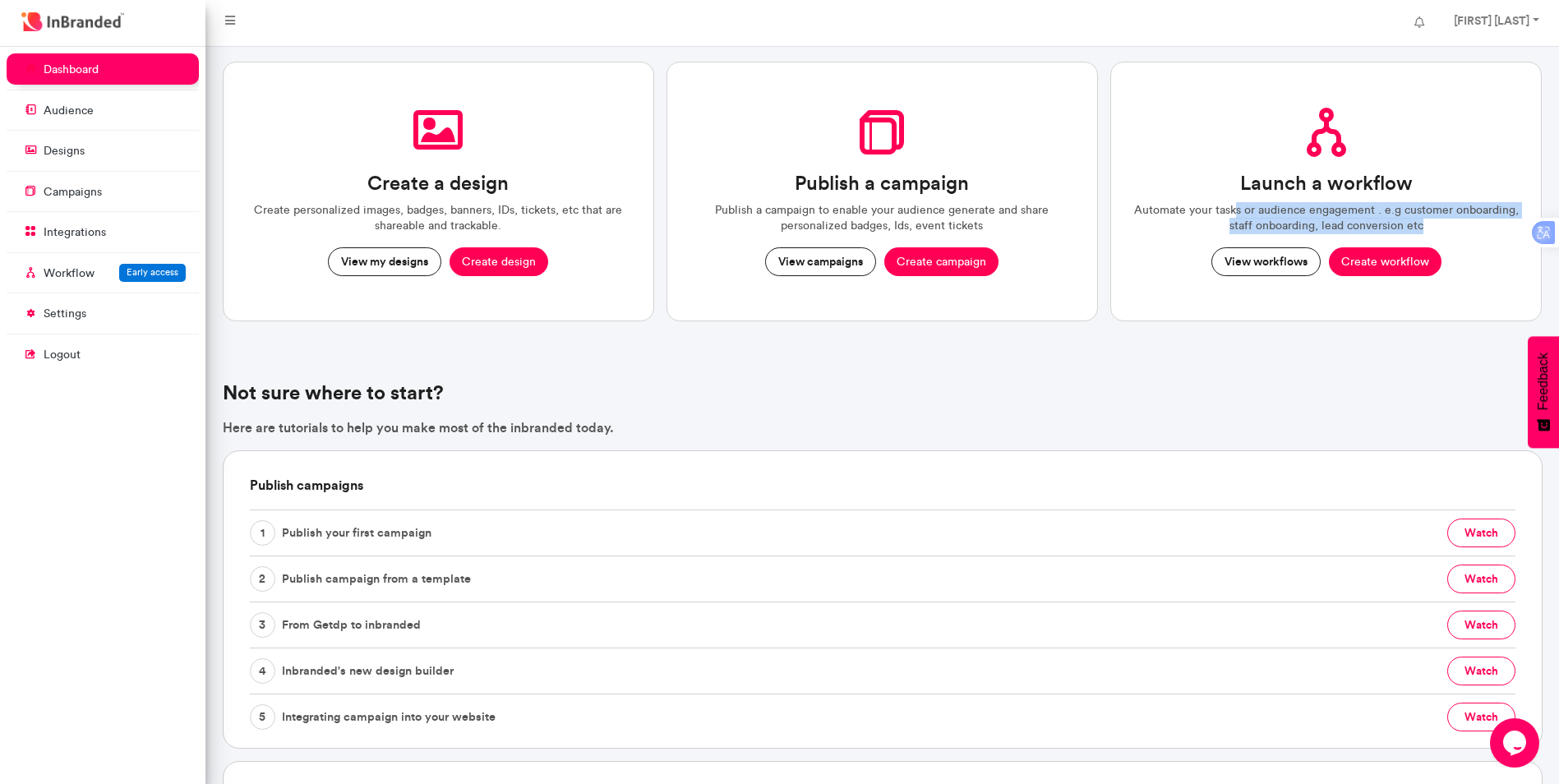 click on "Automate your tasks or audience engagement . e.g customer onboarding, staff onboarding, lead conversion etc" at bounding box center [1326, 218] 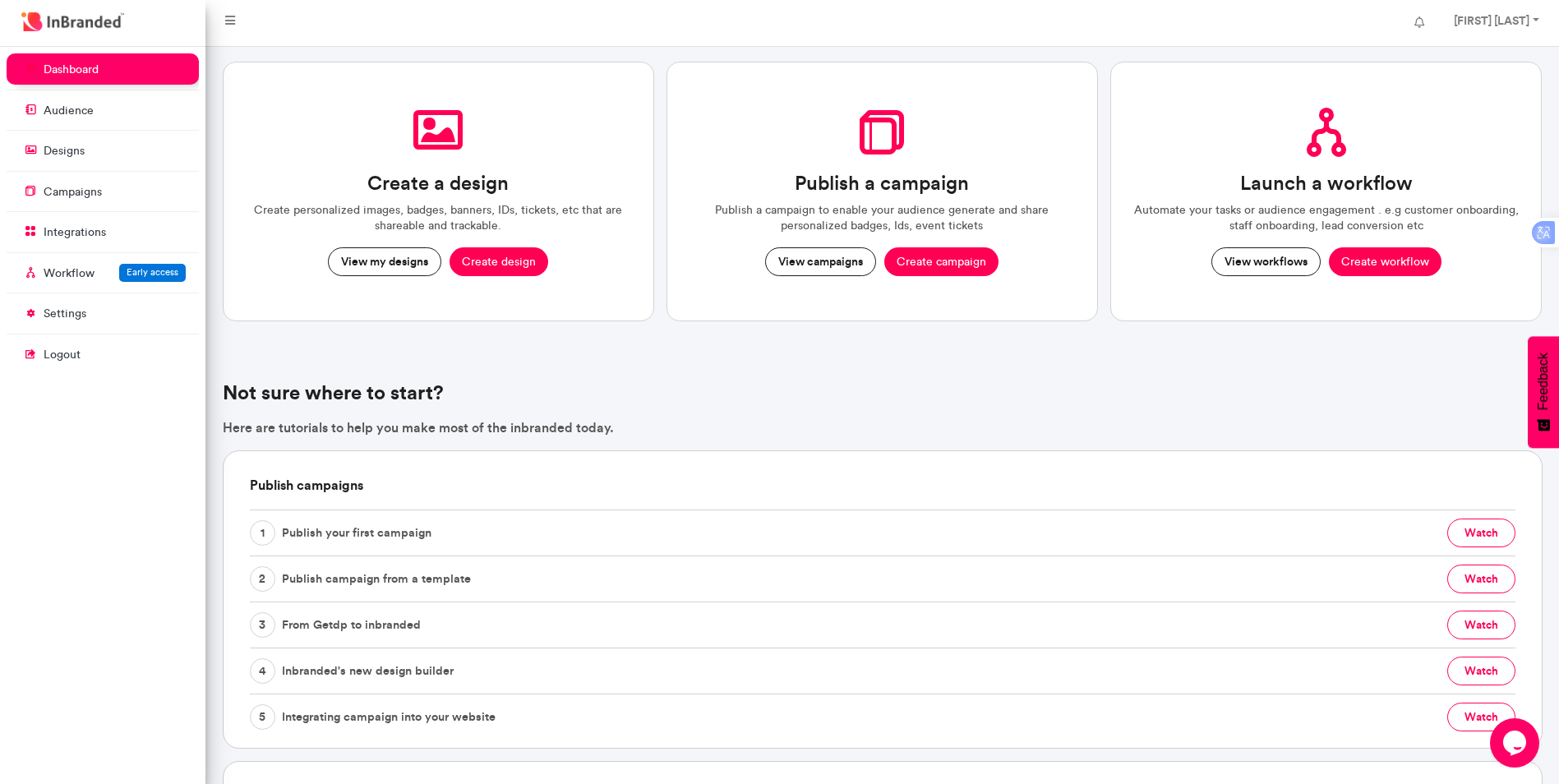 click on "Automate your tasks or audience engagement . e.g customer onboarding, staff onboarding, lead conversion etc" at bounding box center (1326, 218) 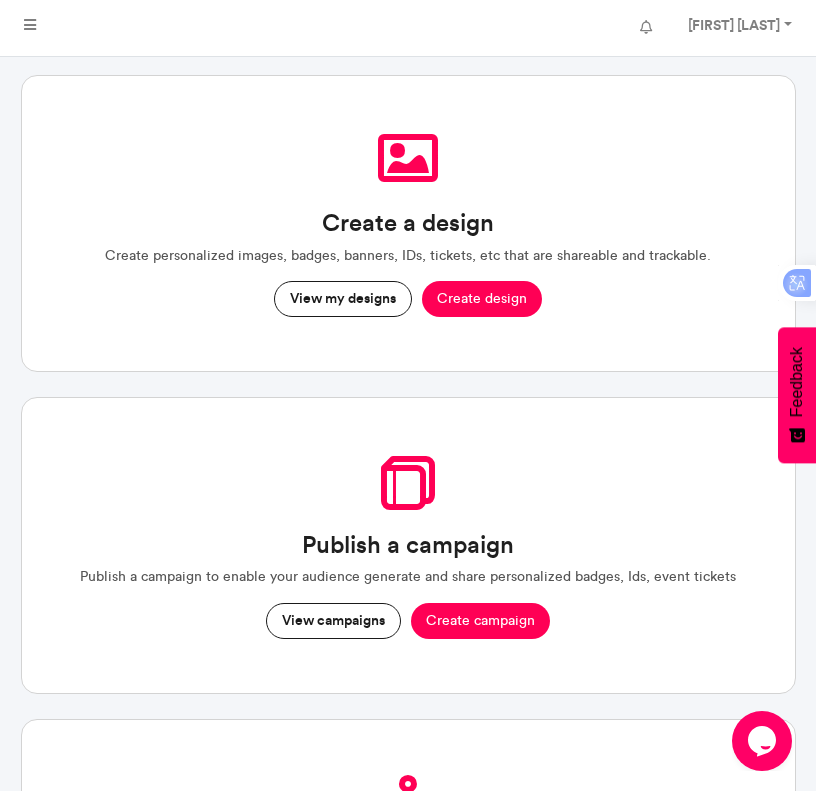 scroll, scrollTop: 734, scrollLeft: 250, axis: both 